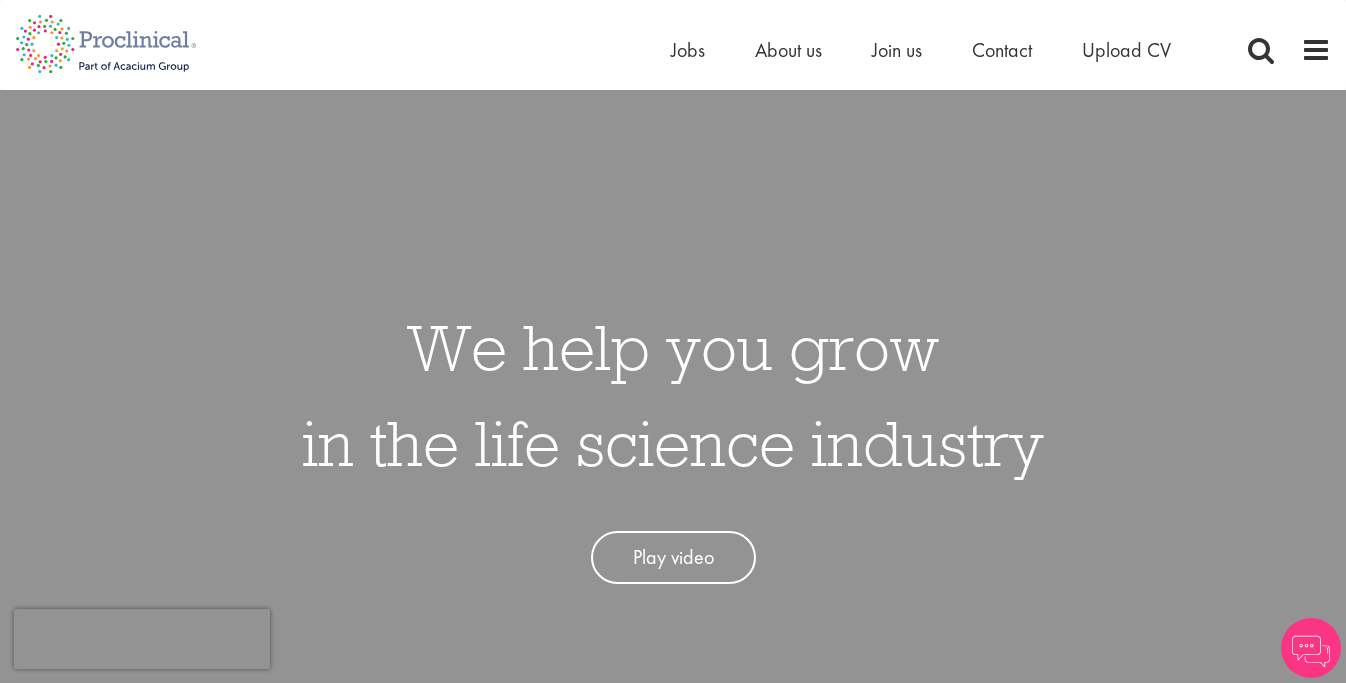 scroll, scrollTop: 0, scrollLeft: 0, axis: both 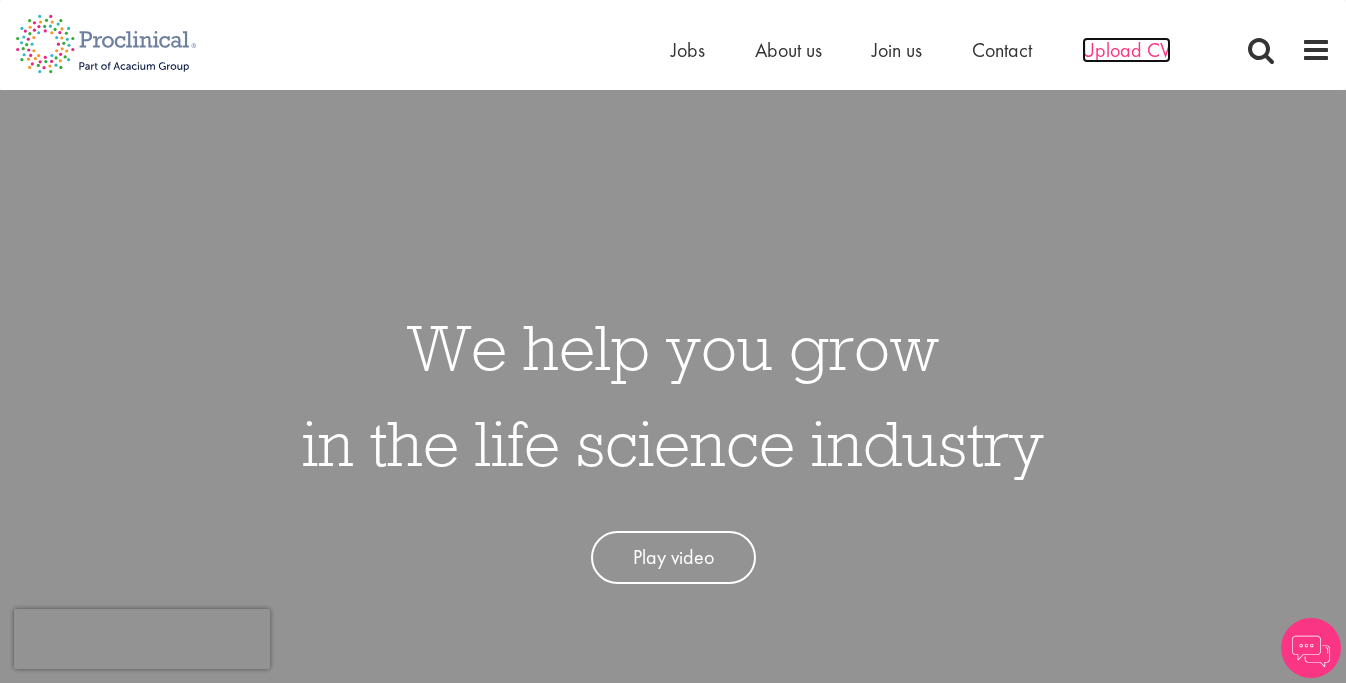 click on "Upload CV" at bounding box center [1126, 50] 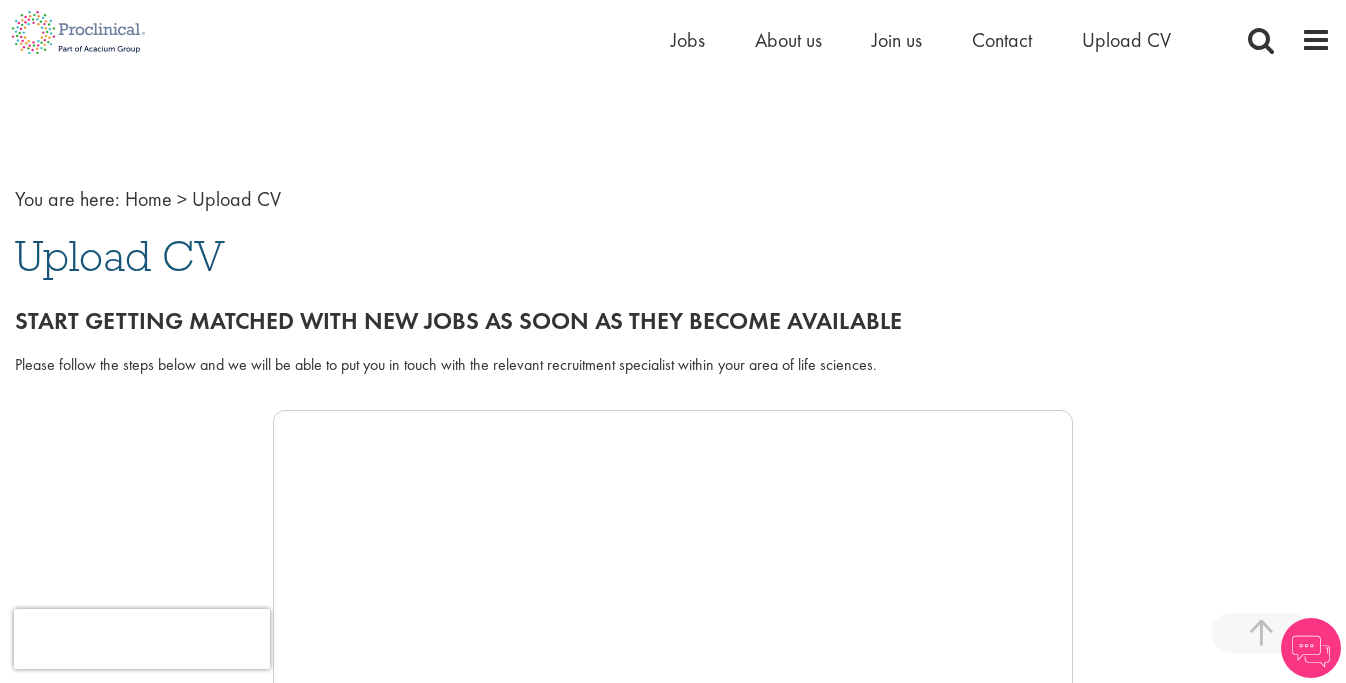 scroll, scrollTop: 1540, scrollLeft: 0, axis: vertical 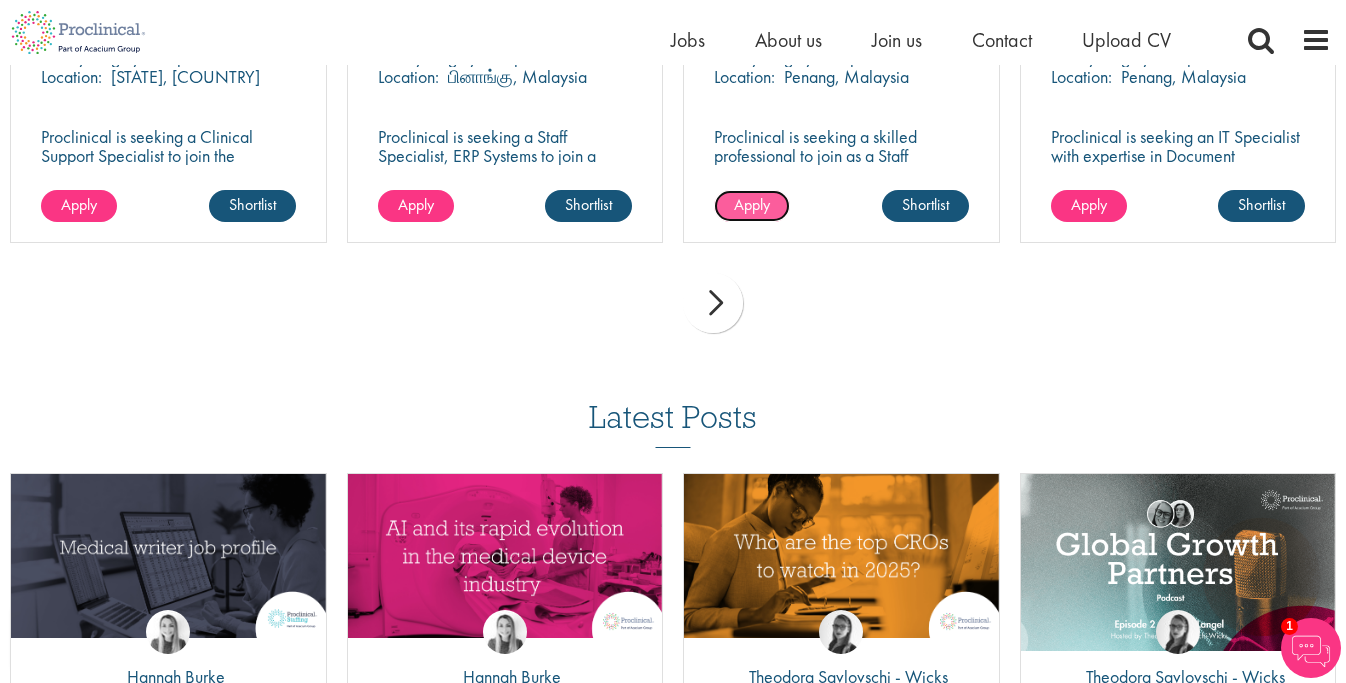 click on "Apply" at bounding box center (752, 204) 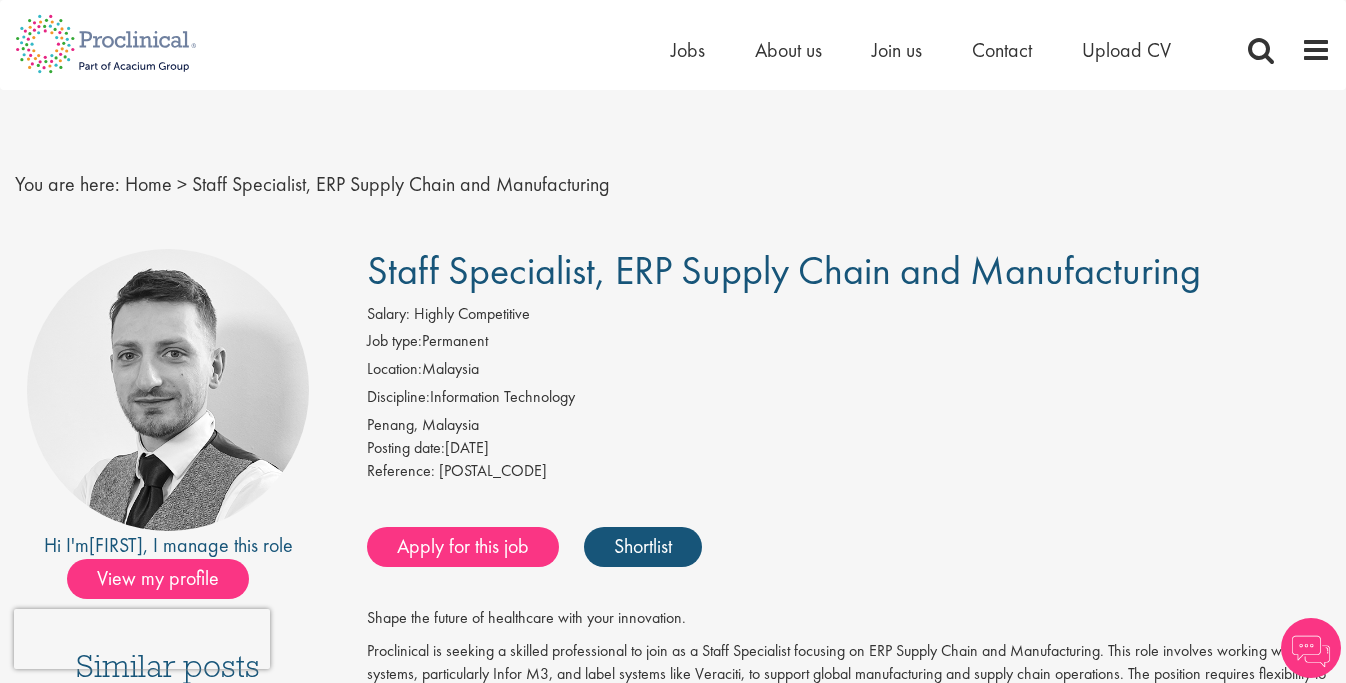 scroll, scrollTop: 0, scrollLeft: 0, axis: both 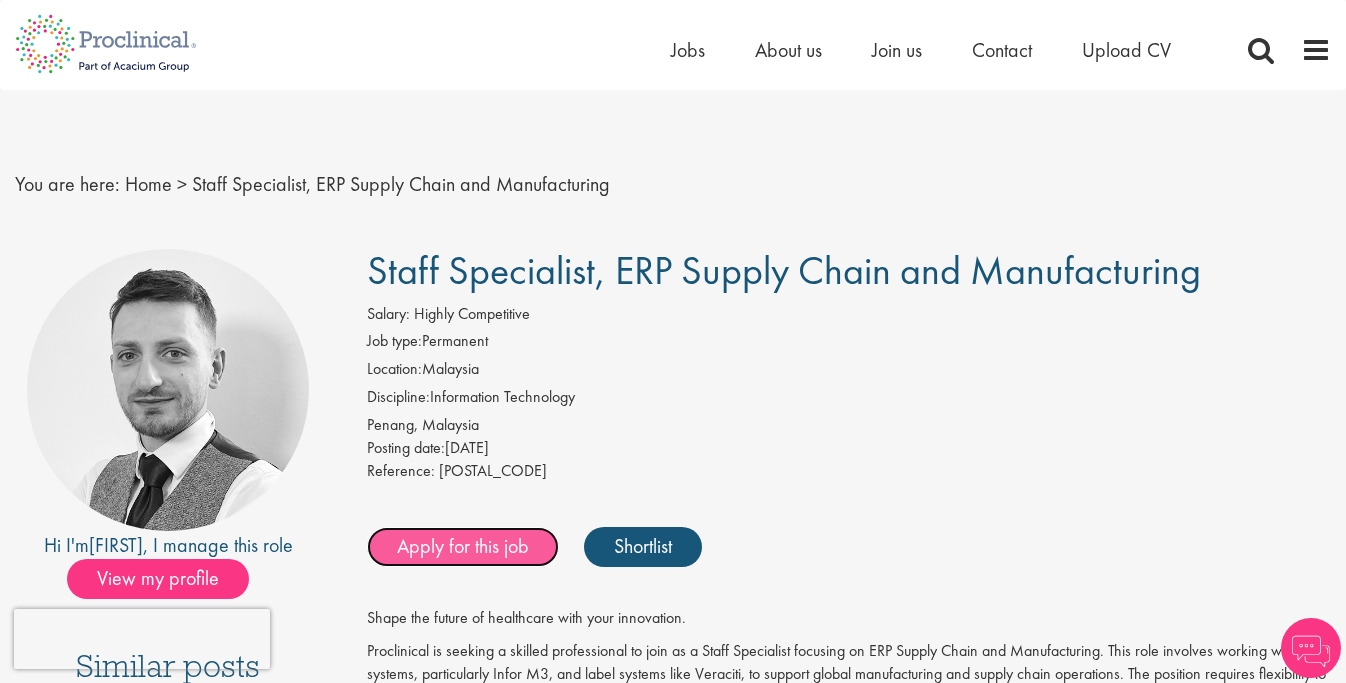 drag, startPoint x: 0, startPoint y: 0, endPoint x: 526, endPoint y: 544, distance: 756.7113 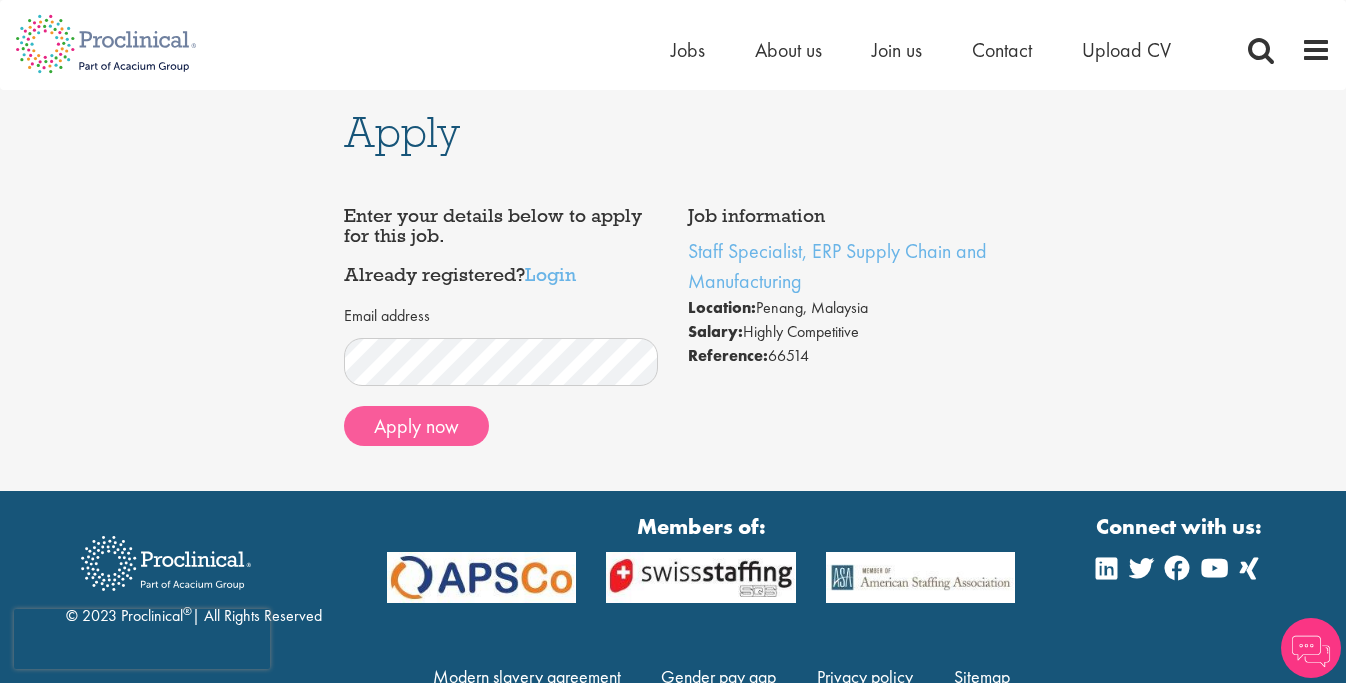 scroll, scrollTop: 0, scrollLeft: 0, axis: both 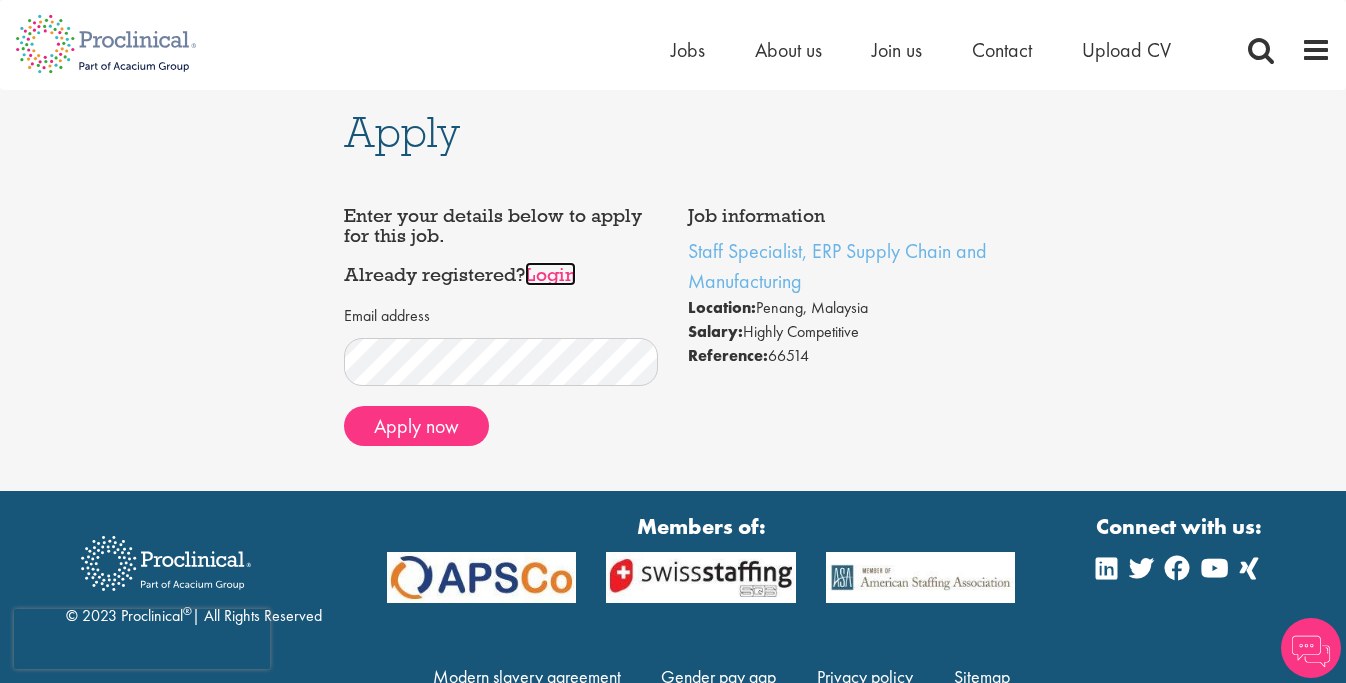 click on "Login" at bounding box center [550, 274] 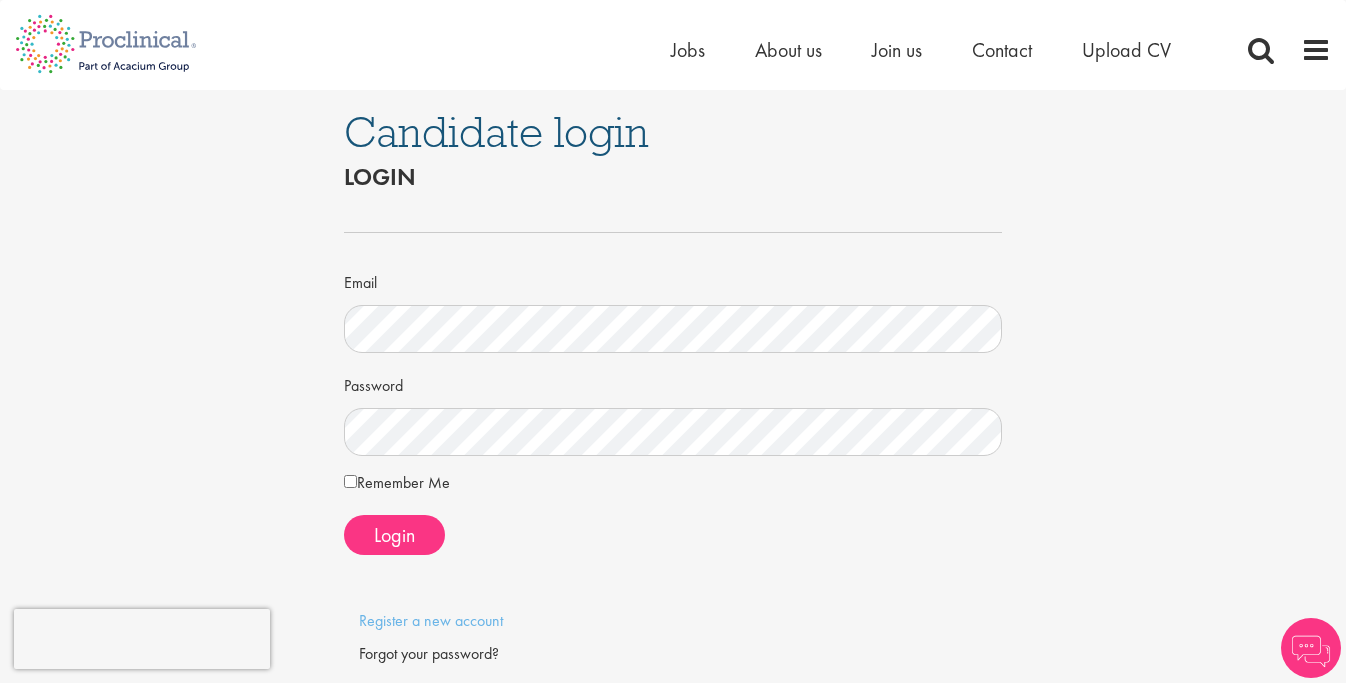 scroll, scrollTop: 0, scrollLeft: 0, axis: both 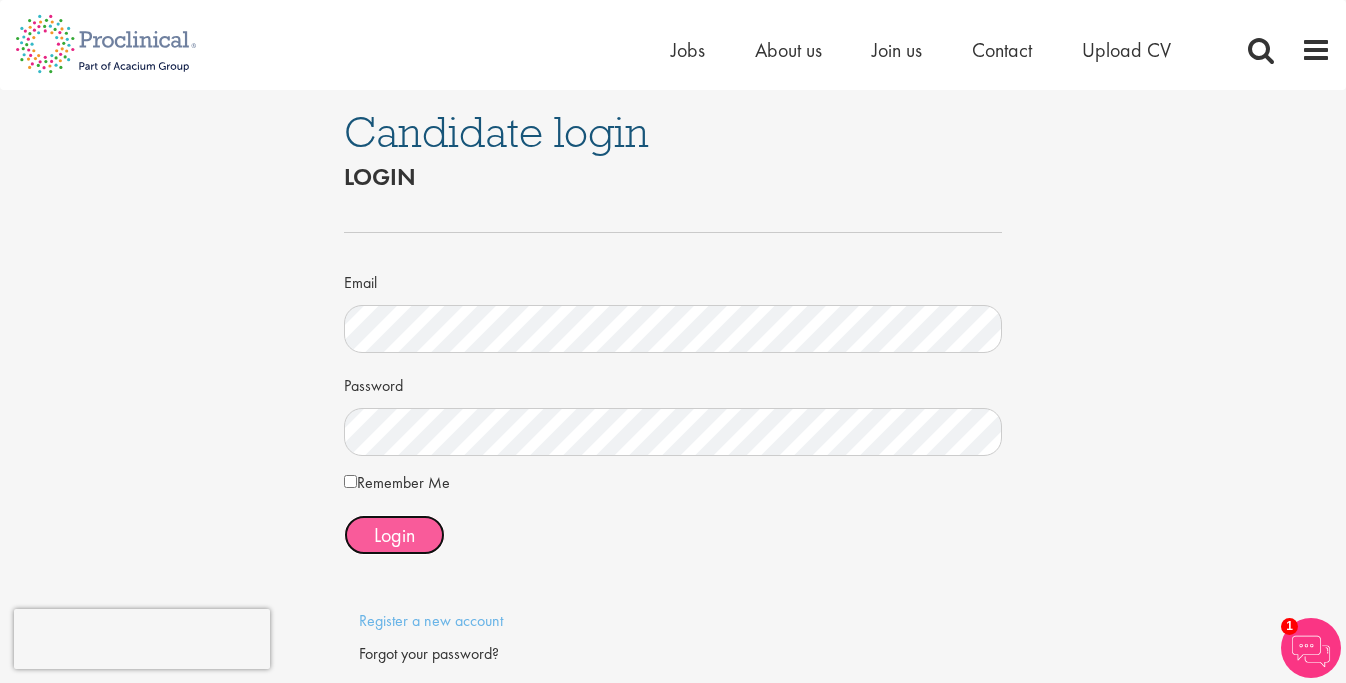 click on "Login" at bounding box center (394, 535) 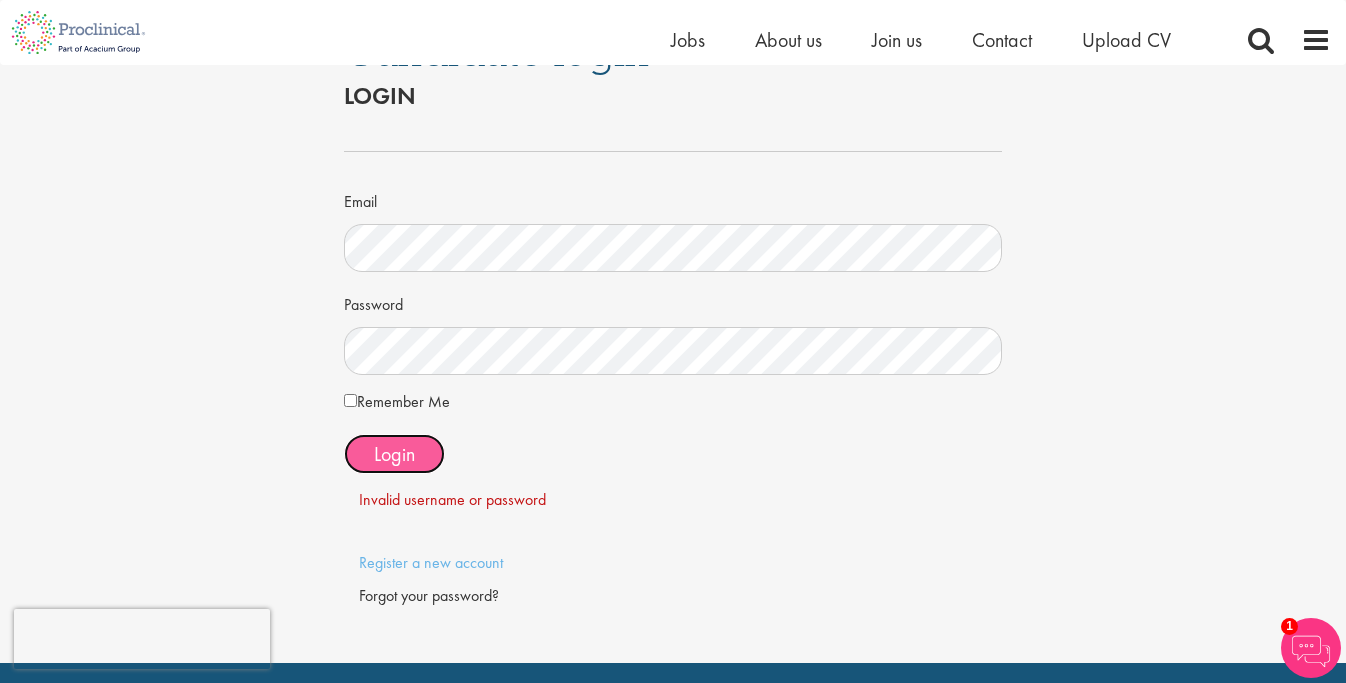 scroll, scrollTop: 85, scrollLeft: 0, axis: vertical 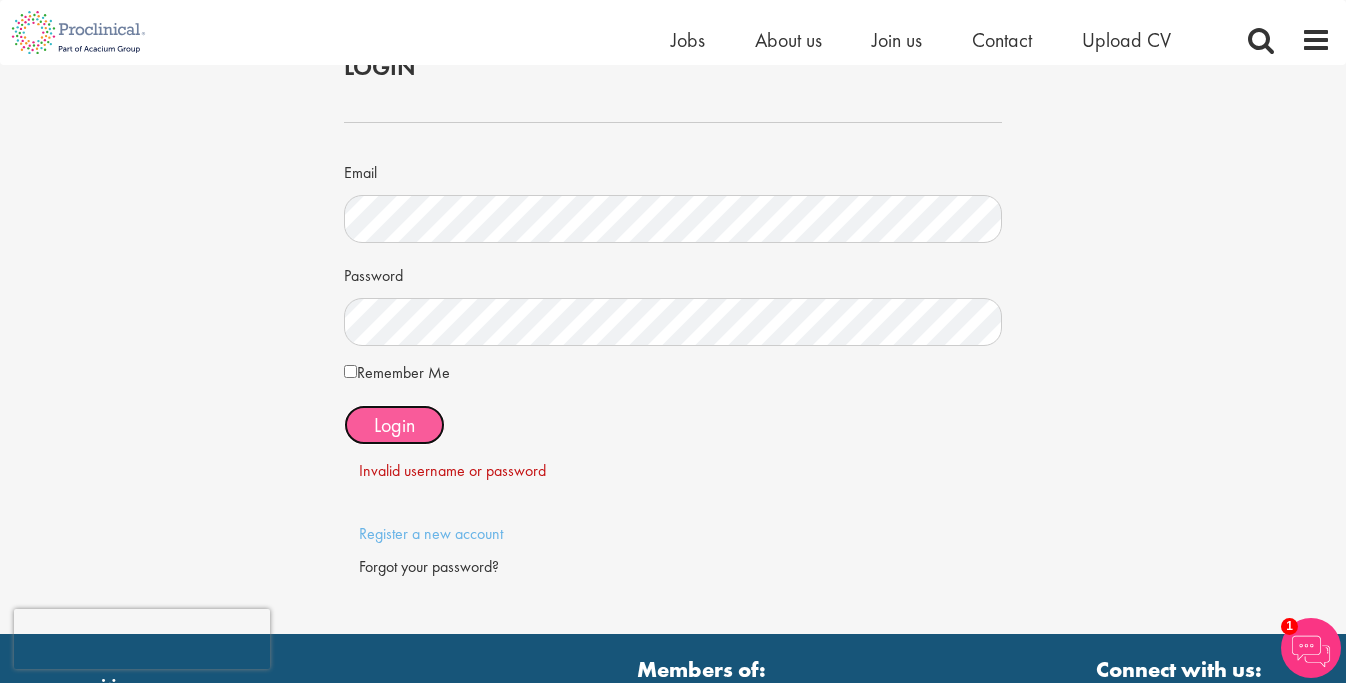 click on "Login" at bounding box center (394, 425) 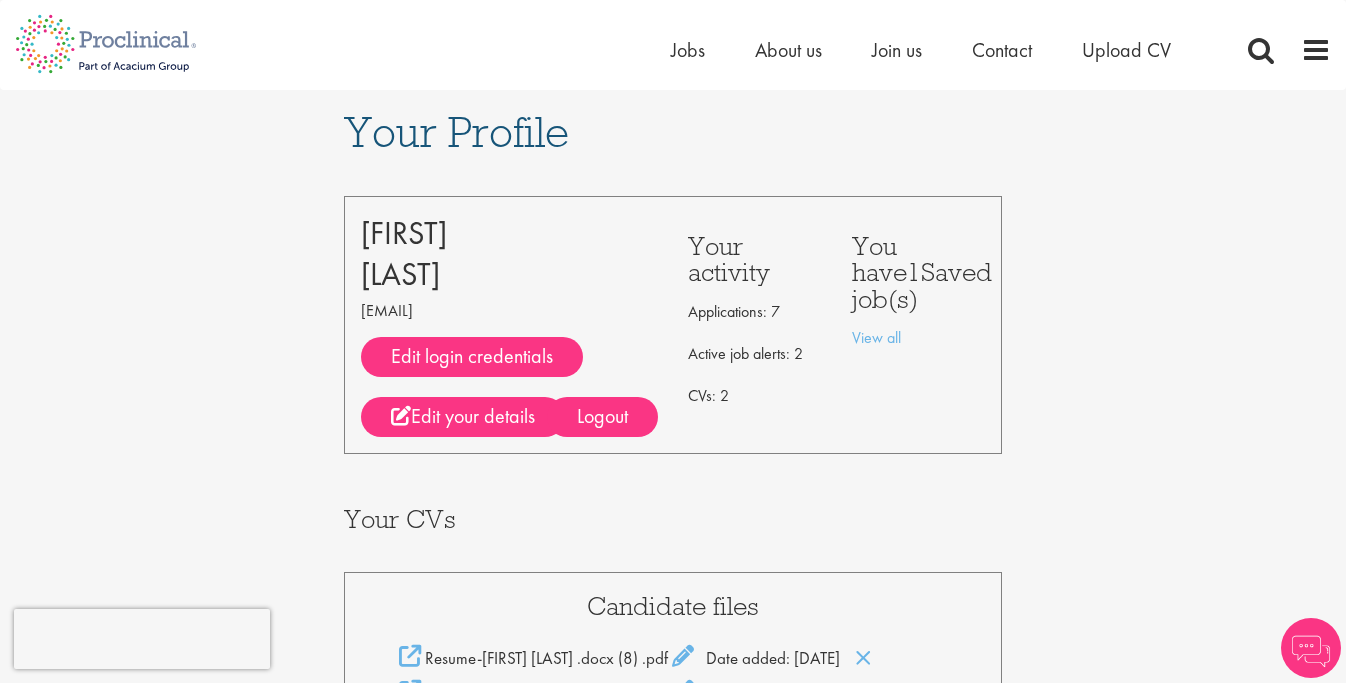 scroll, scrollTop: 0, scrollLeft: 0, axis: both 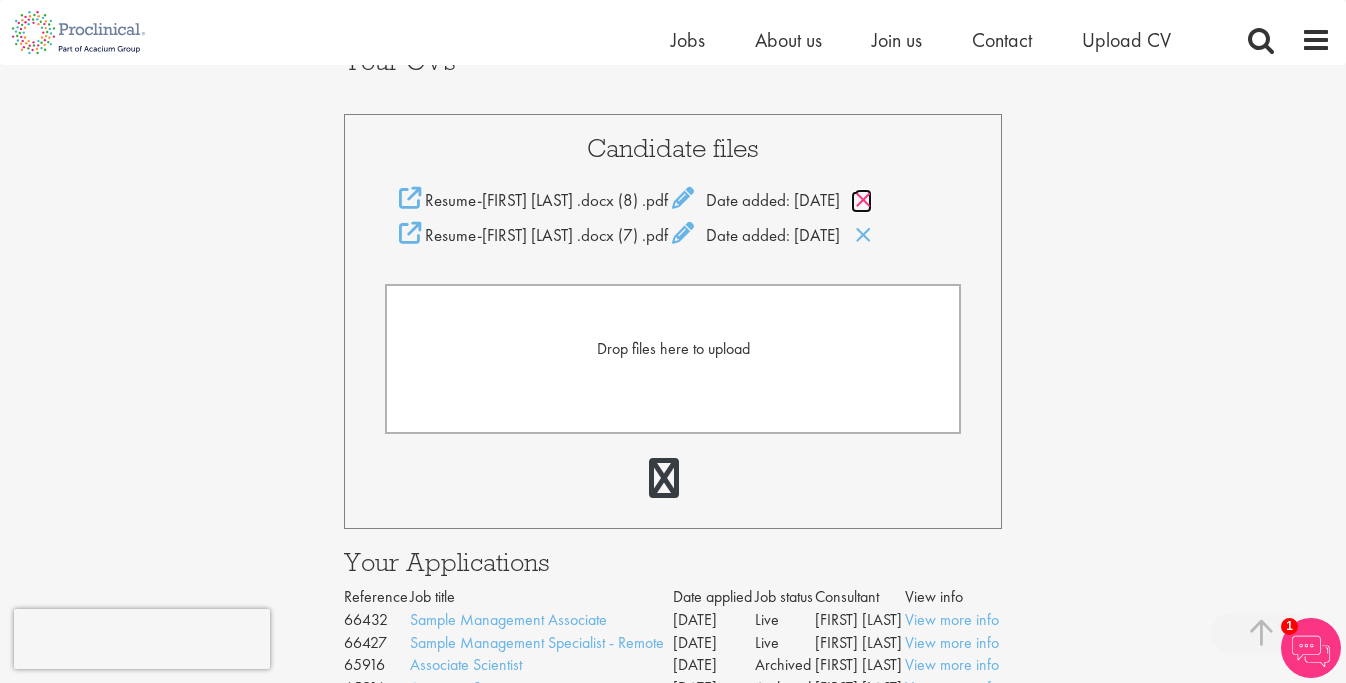 click at bounding box center [863, 200] 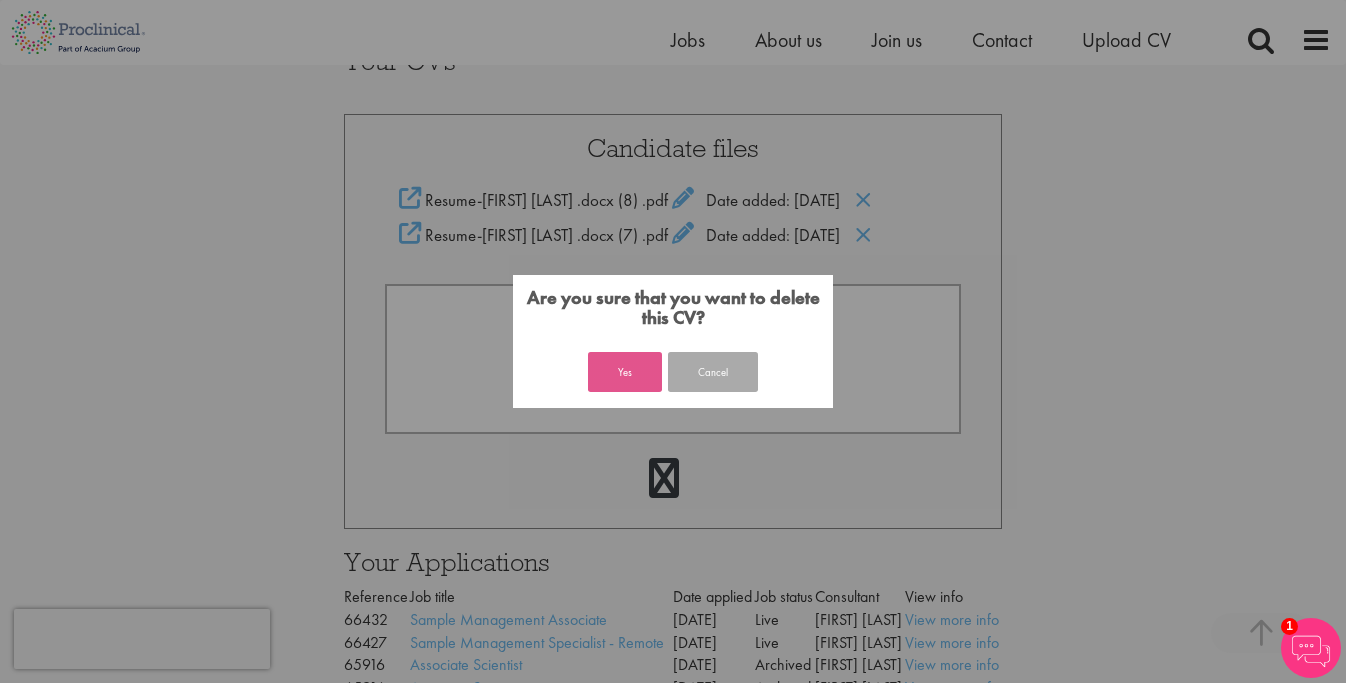 click on "Yes" at bounding box center [625, 372] 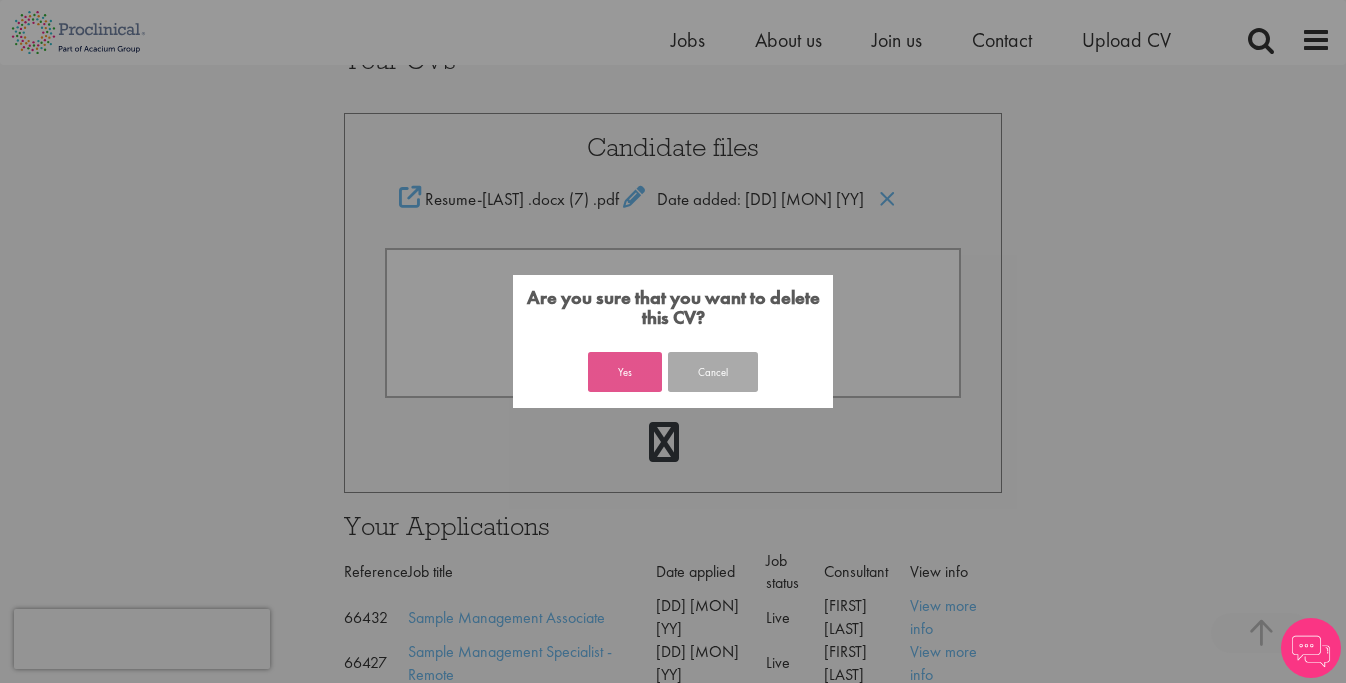 scroll, scrollTop: 434, scrollLeft: 0, axis: vertical 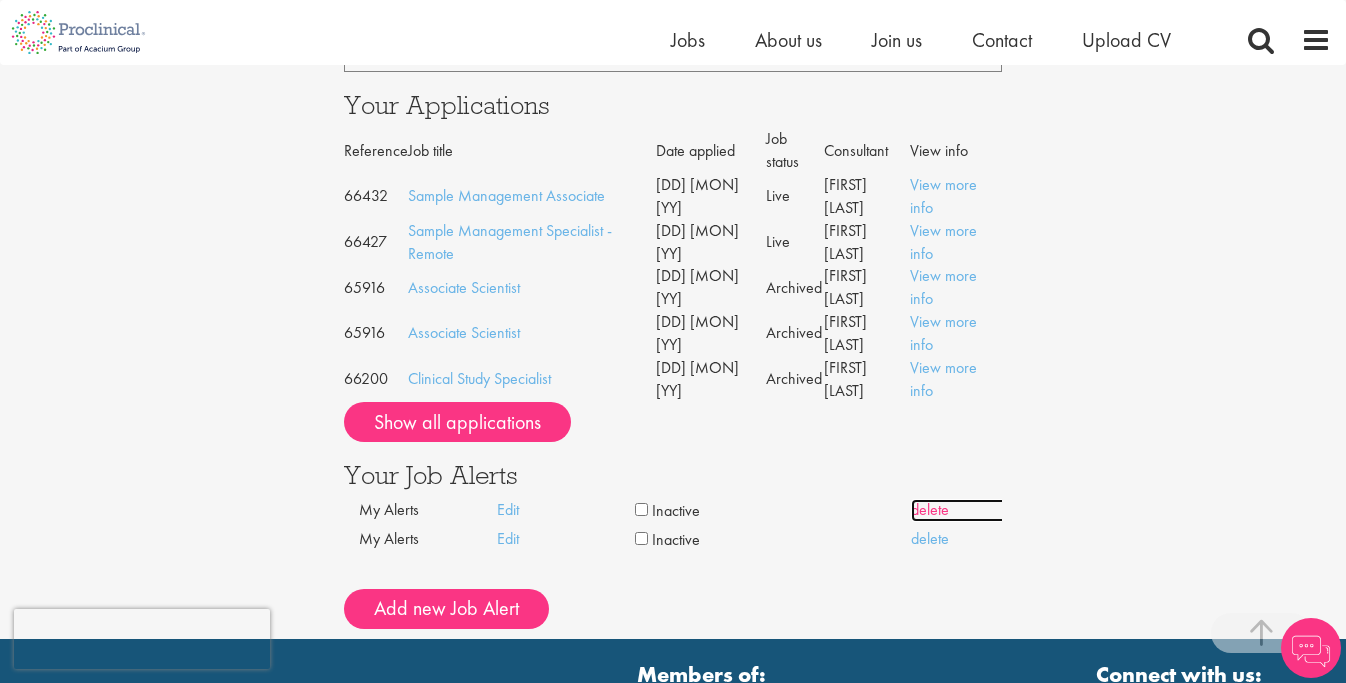 click on "delete" at bounding box center [980, 510] 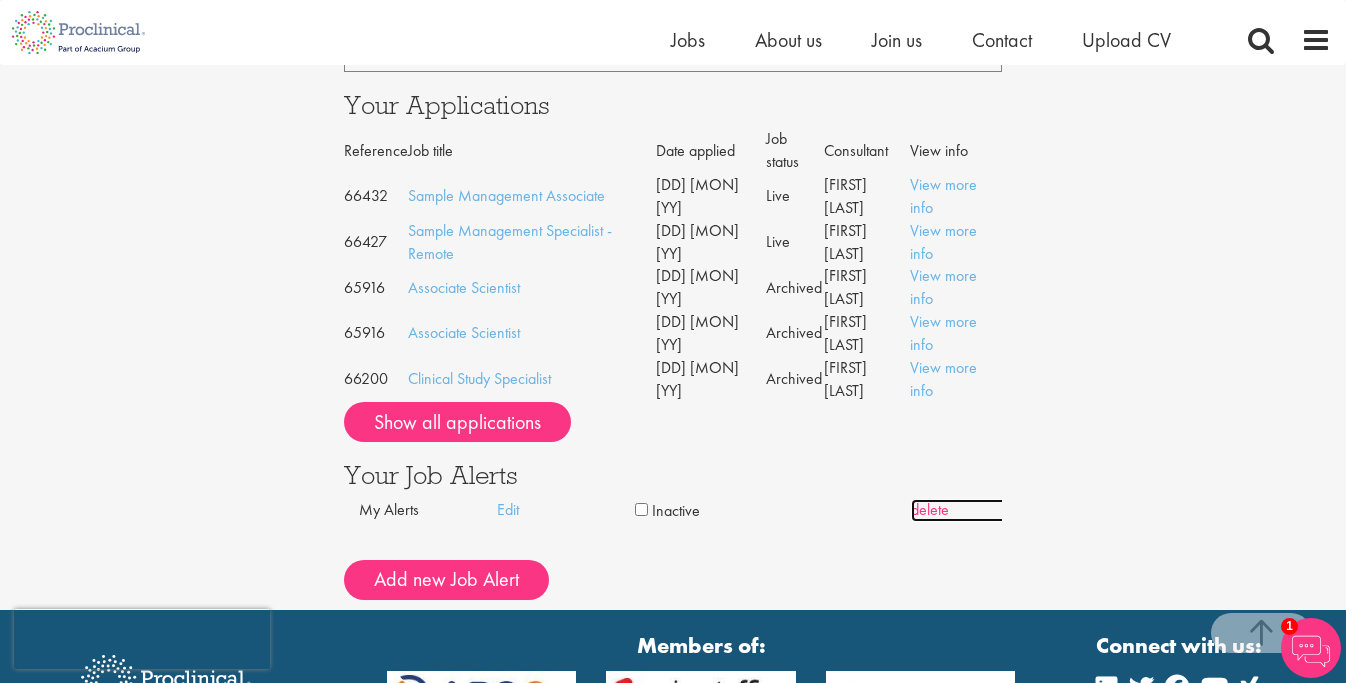 click on "delete" at bounding box center (980, 510) 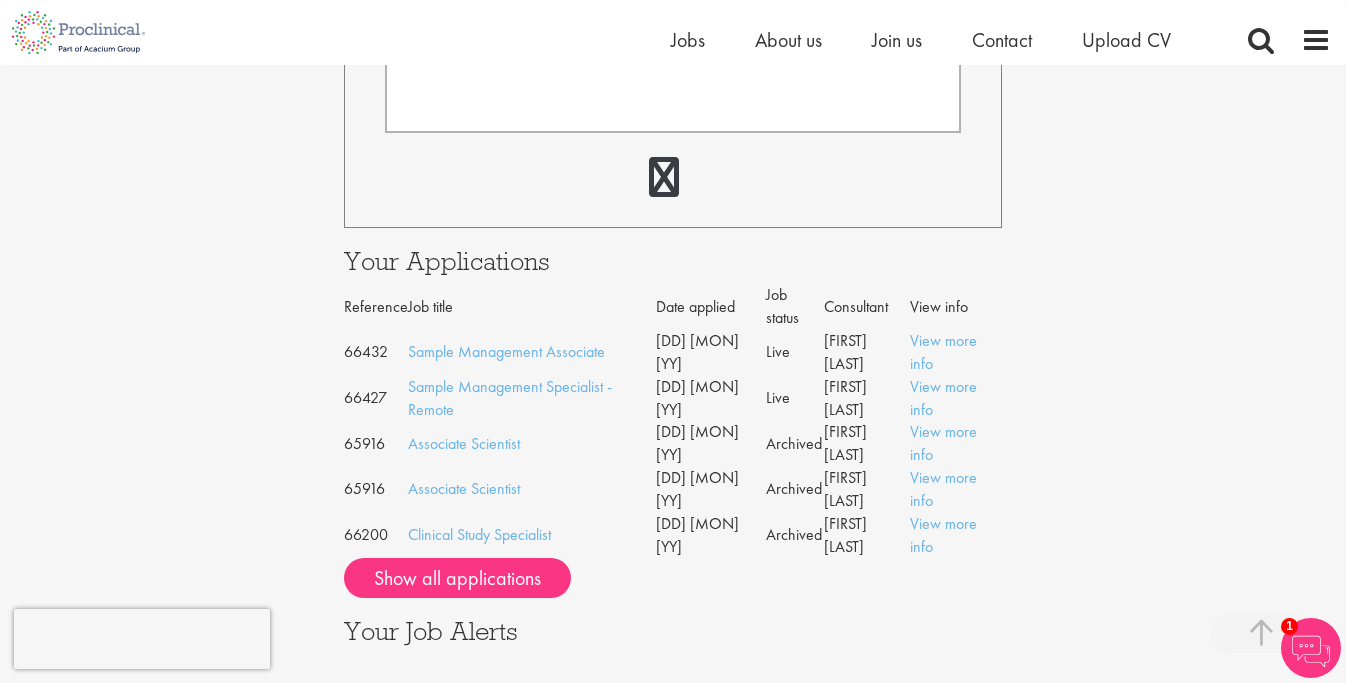 scroll, scrollTop: 648, scrollLeft: 0, axis: vertical 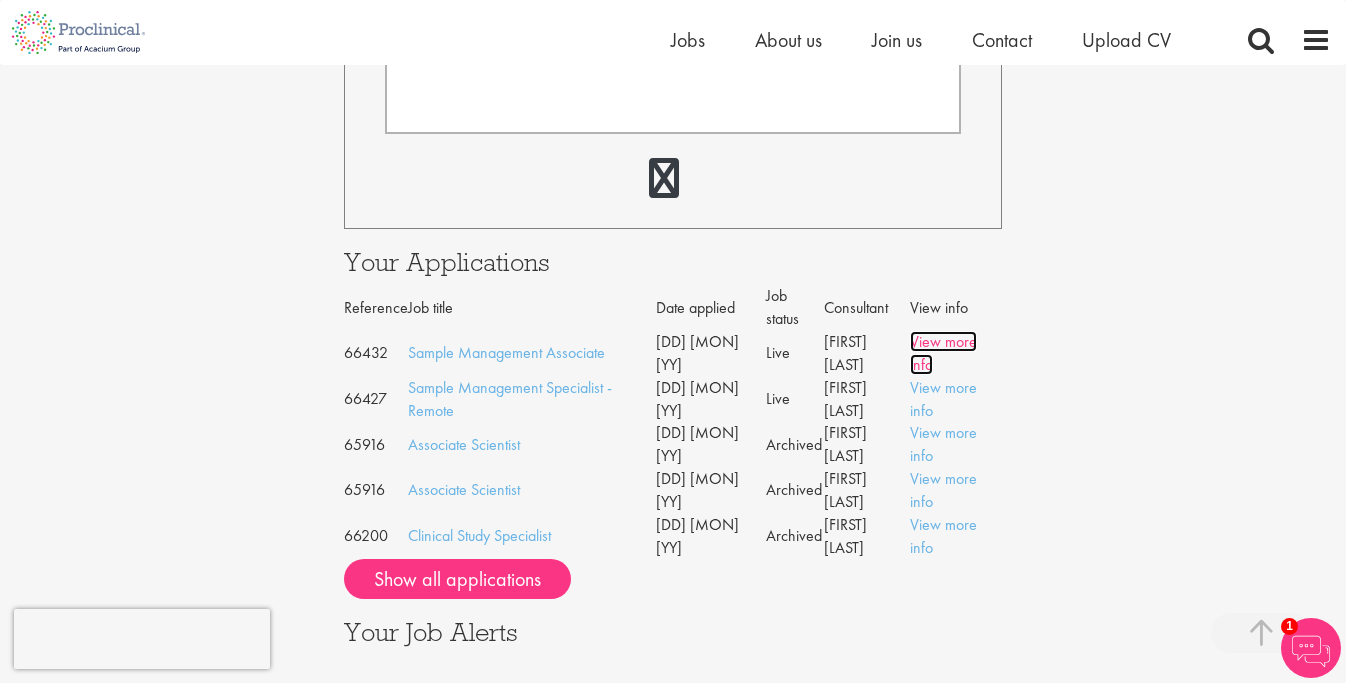 click on "View more info" at bounding box center (943, 353) 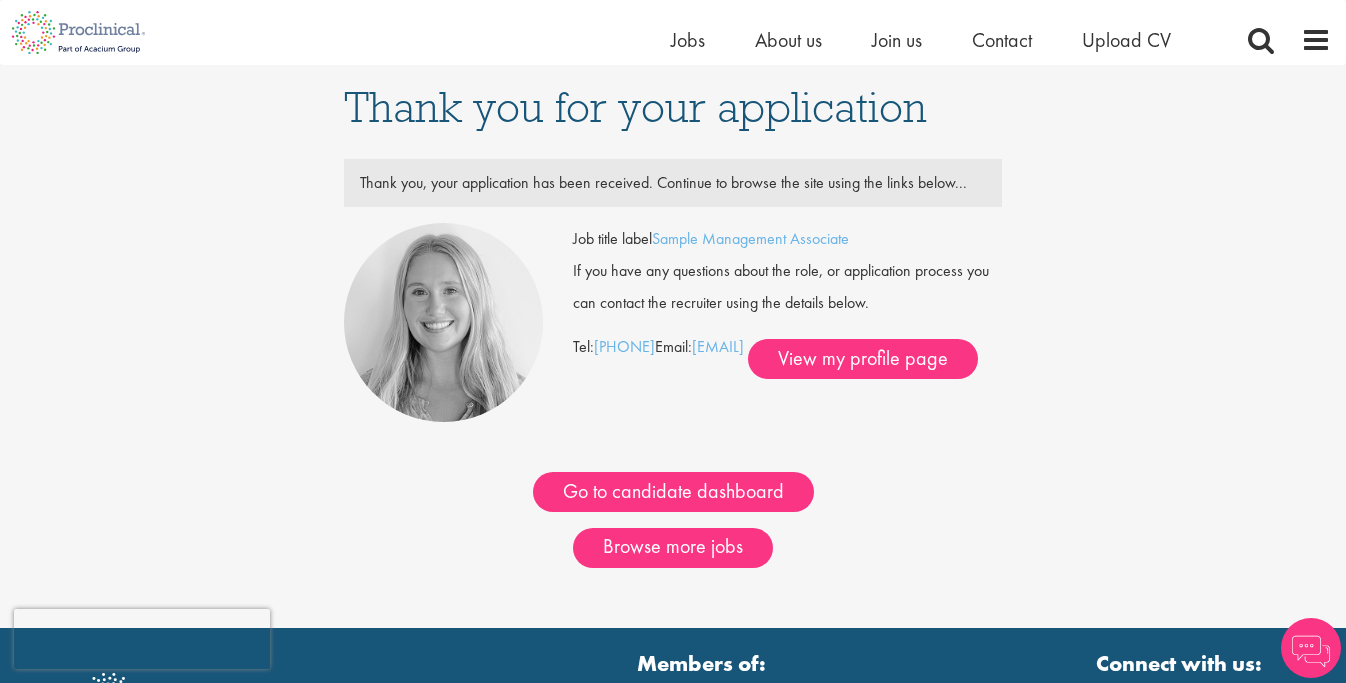 scroll, scrollTop: 233, scrollLeft: 0, axis: vertical 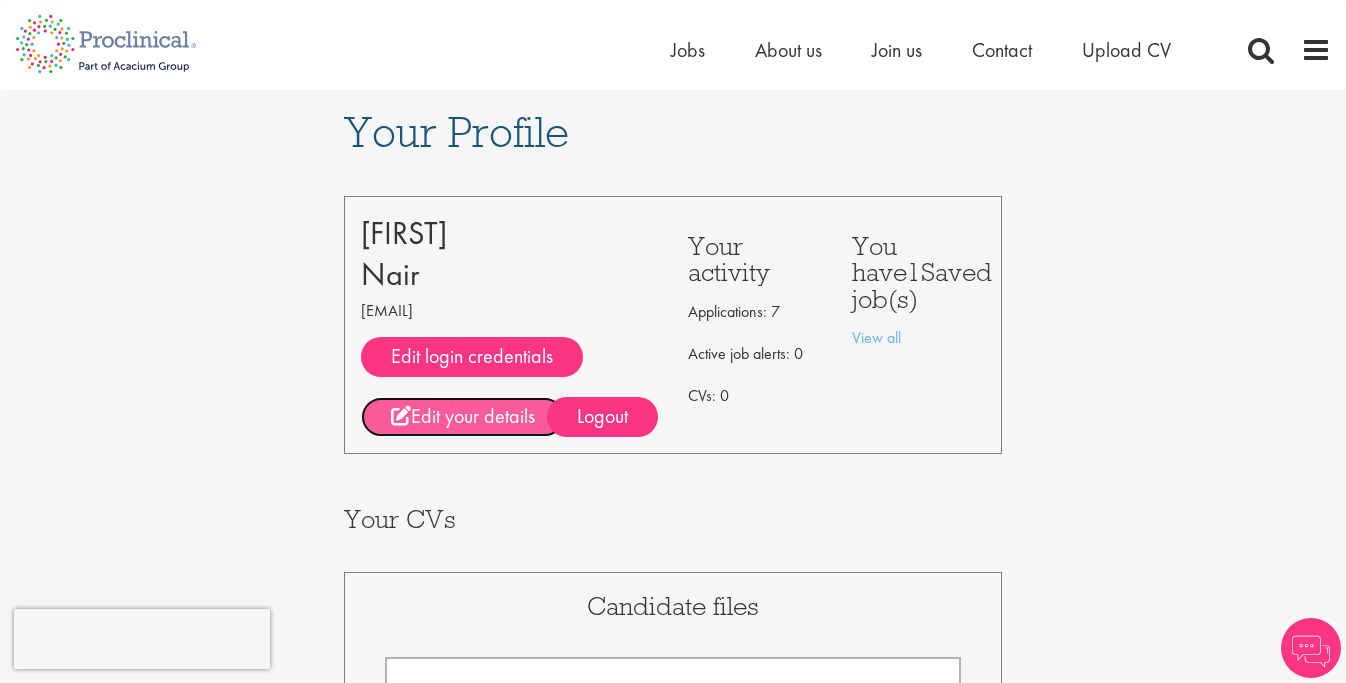 click on "Edit your details" at bounding box center (463, 417) 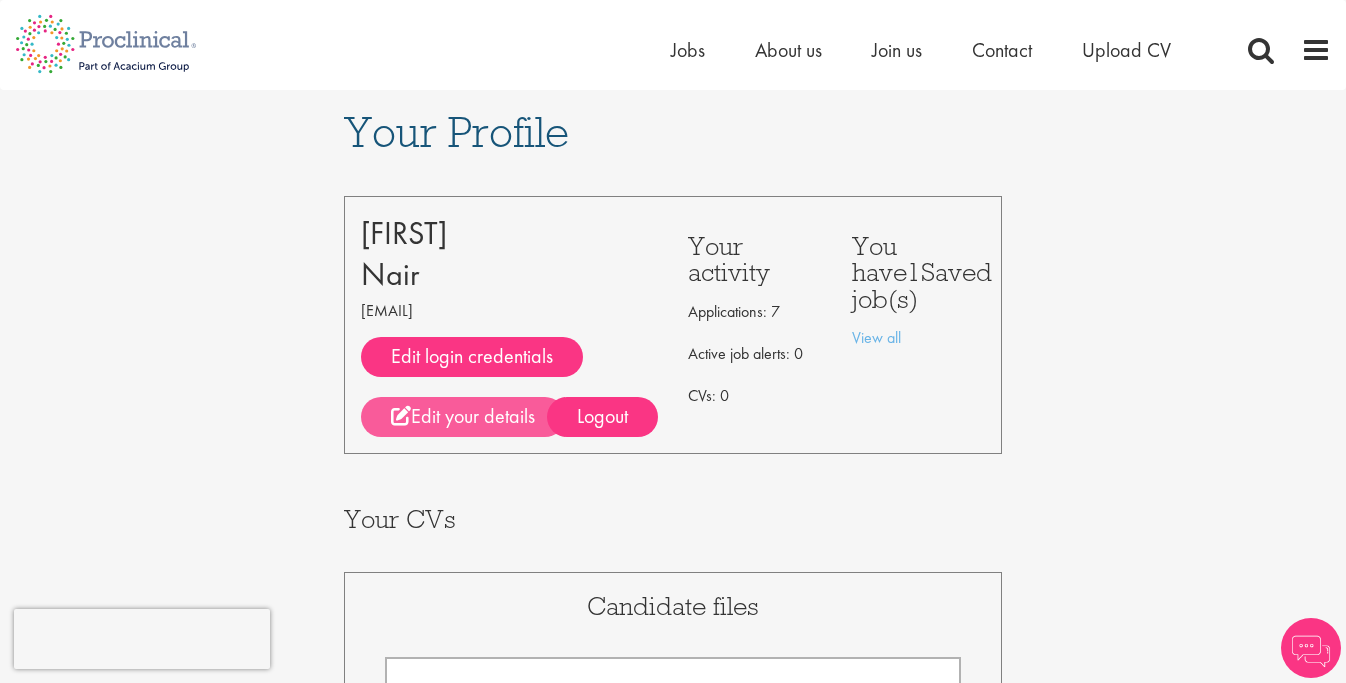 type on "Dear Shannon ,
I am writing to express my interest in the Sample Management Associate (Contract) position at Proclinical in Tarrytown. With a Bachelor of Science in Computational Biology and hands-on experience in regulated research environments, I bring a strong foundation in sample handling, data integrity, and process optimization that aligns directly with this role.
In my prior roles, I have supported both clinical and preclinical studies in GxP/GLP environments, where strict adherence to SOPs, sample traceability, and regulatory compliance was paramount. I’ve used Laboratory Information Management Systems (LIMS) and other digital tools to manage specimen workflows and ensure high-quality data tracking throughout the sample lifecycle. My proficiency in Microsoft Excel—including advanced formulas, VLOOKUP, and pivot tables—has enabled me to reconcile sample data, analyze trends, and resolve discrepancies efficiently and accurately.
I thrive in fast-paced lab settings and have supported initiatives ran..." 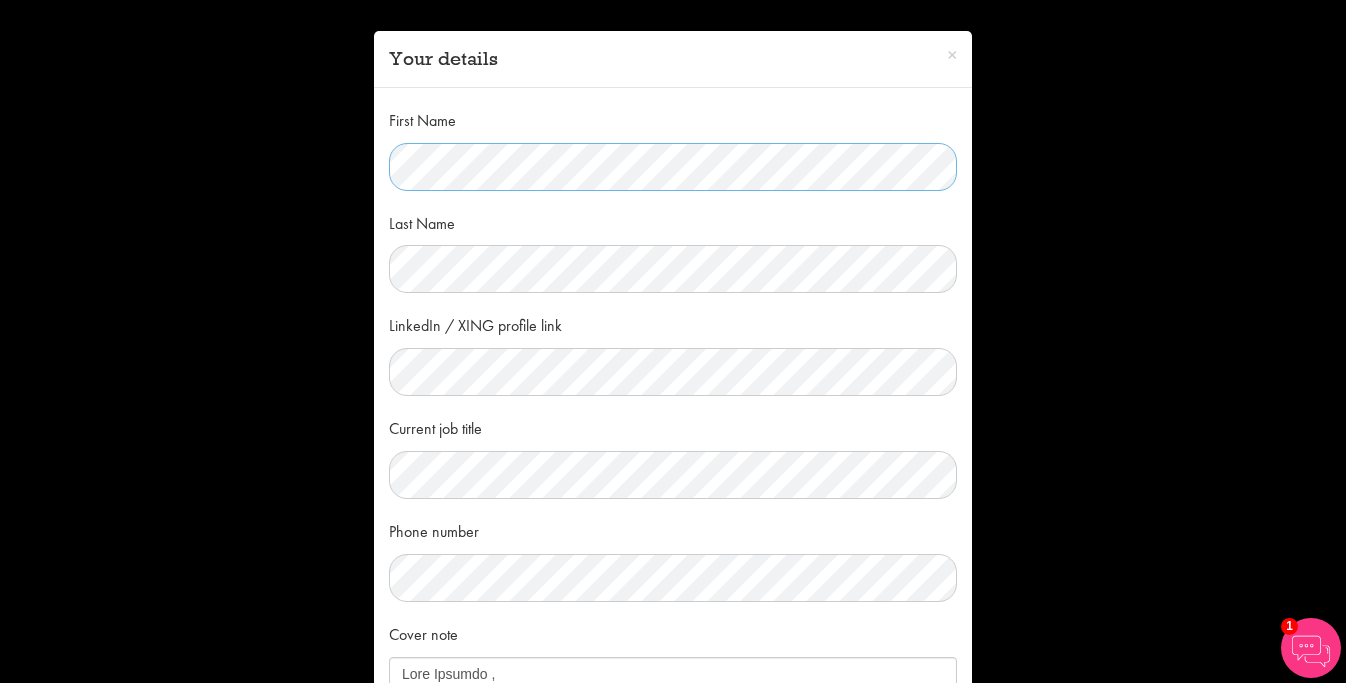 click on "×
Your details
First Name
Last Name
LinkedIn / XING profile link
Current job title
Phone number
Hidden visitor type
Cover note
Local File
Dropbox
Google Drive
I agree to allow ProClinical to store and process my personal data" at bounding box center [673, 341] 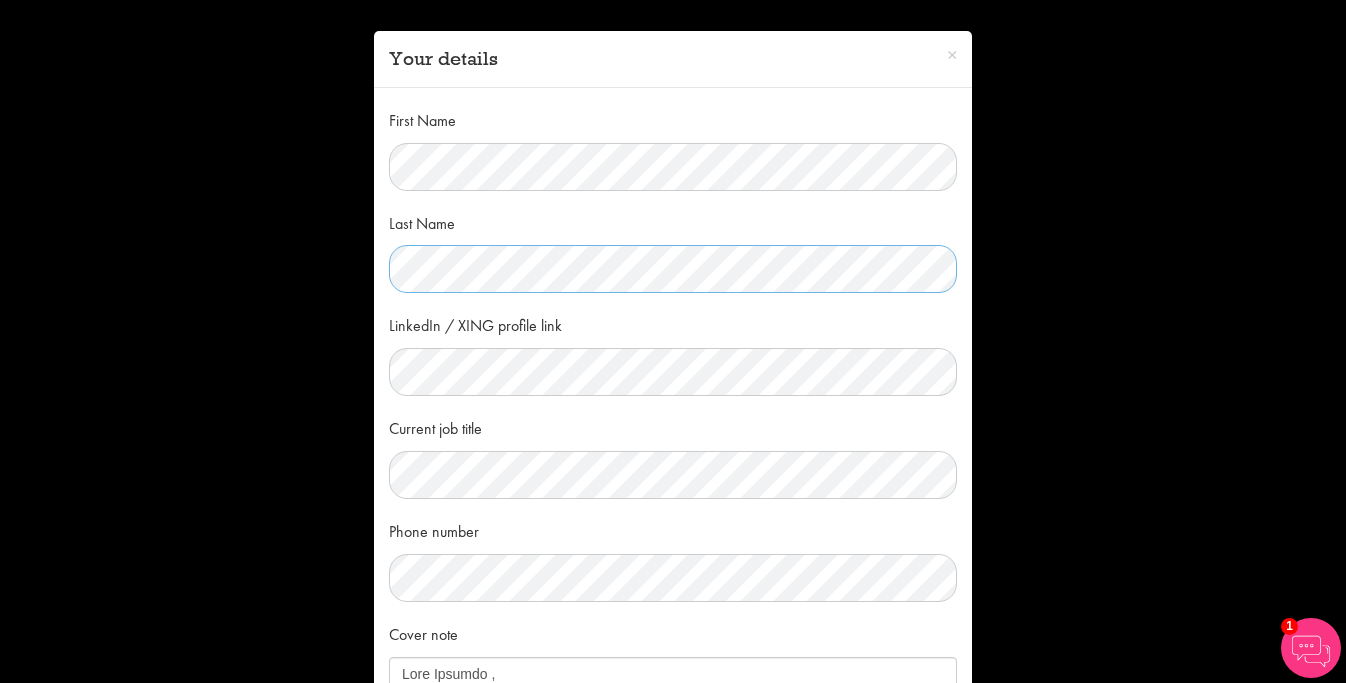 click on "×
Your details
First Name
Last Name
LinkedIn / XING profile link
Current job title
Phone number
Hidden visitor type
Cover note
Local File
Dropbox
Google Drive
I agree to allow ProClinical to store and process my personal data" at bounding box center (673, 341) 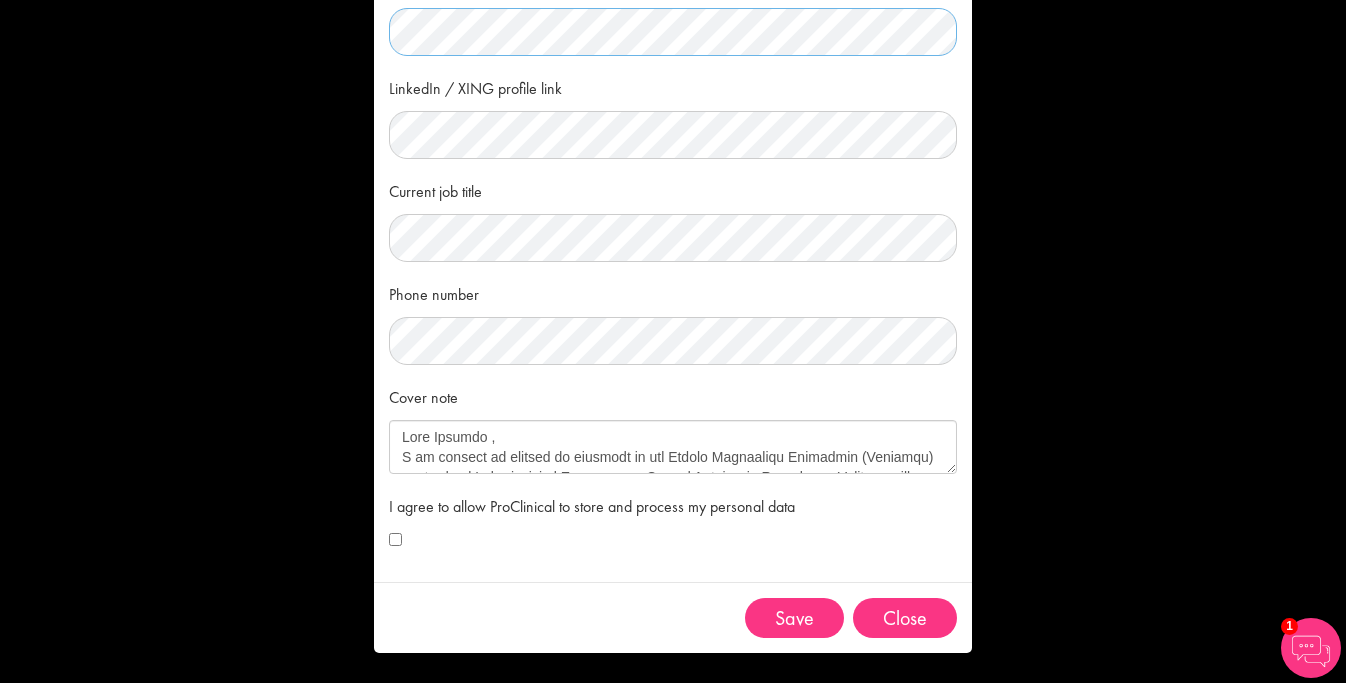 scroll, scrollTop: 238, scrollLeft: 0, axis: vertical 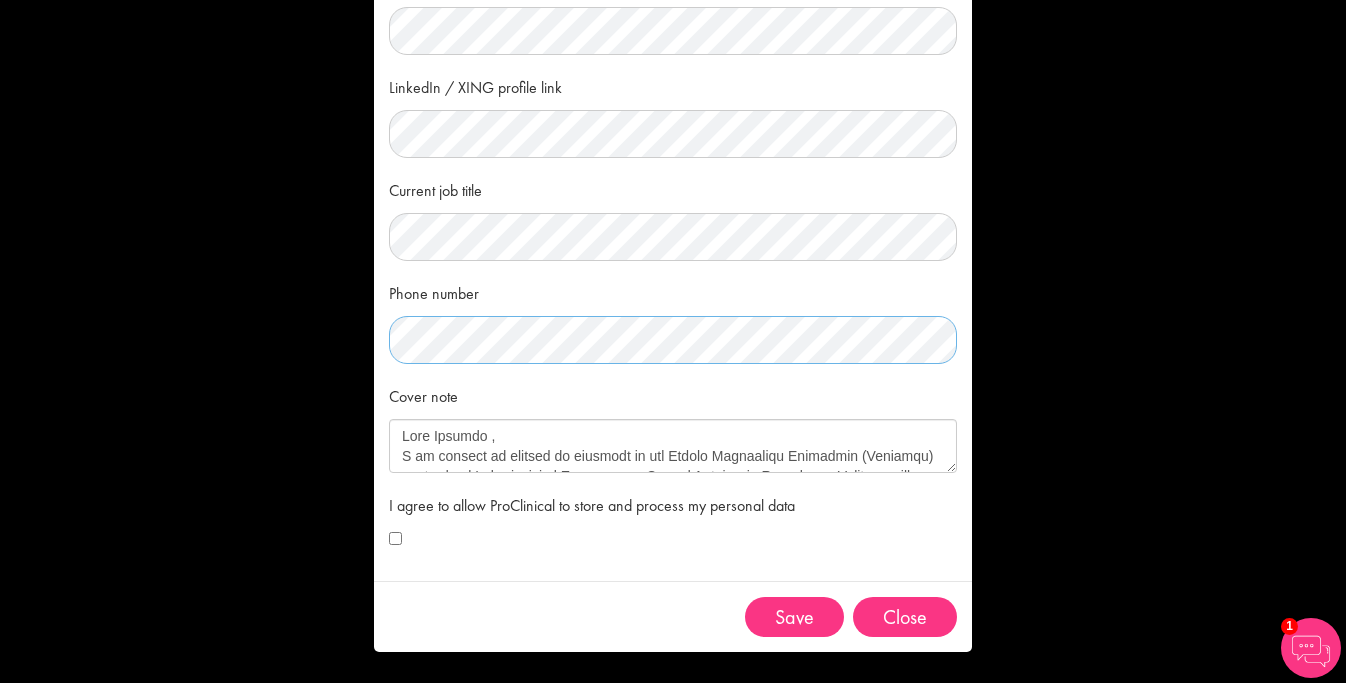 click on "×
Your details
First Name
Last Name
LinkedIn / XING profile link
Current job title
Phone number
Hidden visitor type
Cover note
Local File
Dropbox
Google Drive
I agree to allow ProClinical to store and process my personal data" at bounding box center (673, 341) 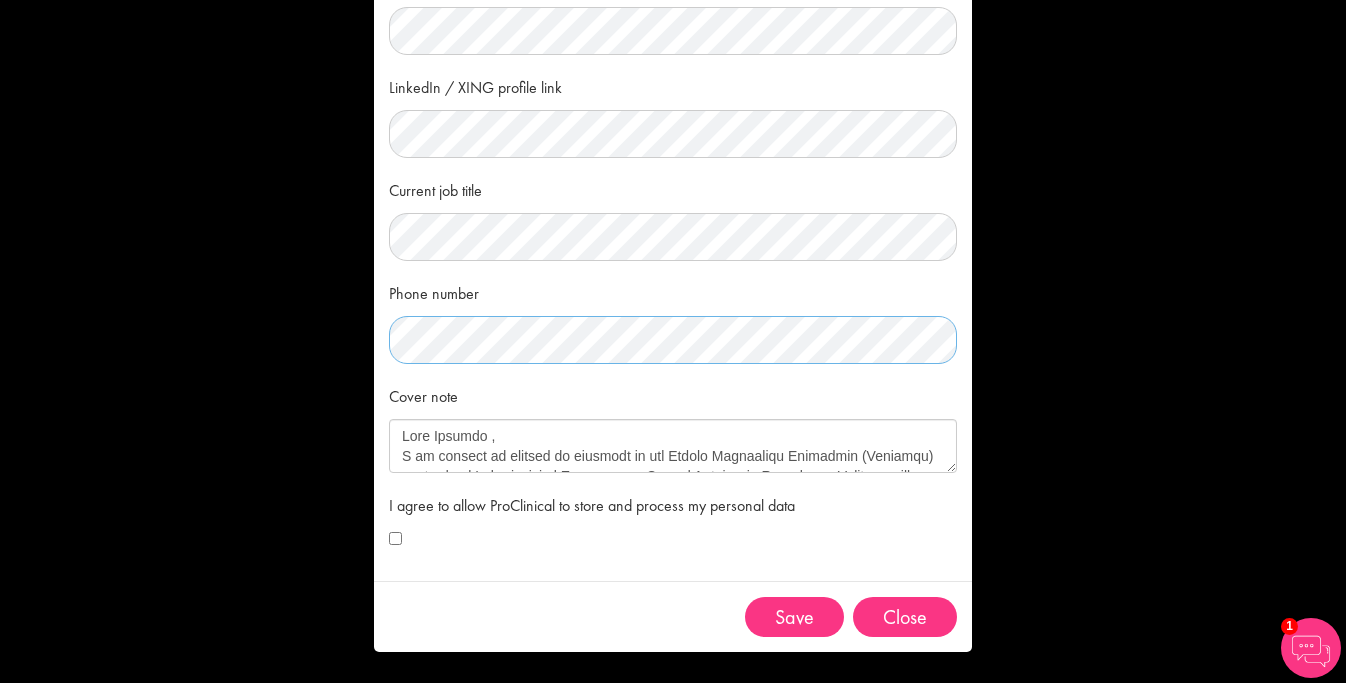 click on "First Name
Last Name
LinkedIn / XING profile link
Current job title
Phone number
Hidden visitor type
Cover note
Local File
Dropbox
Google Drive
I agree to allow ProClinical to store and process my personal data" at bounding box center [673, 216] 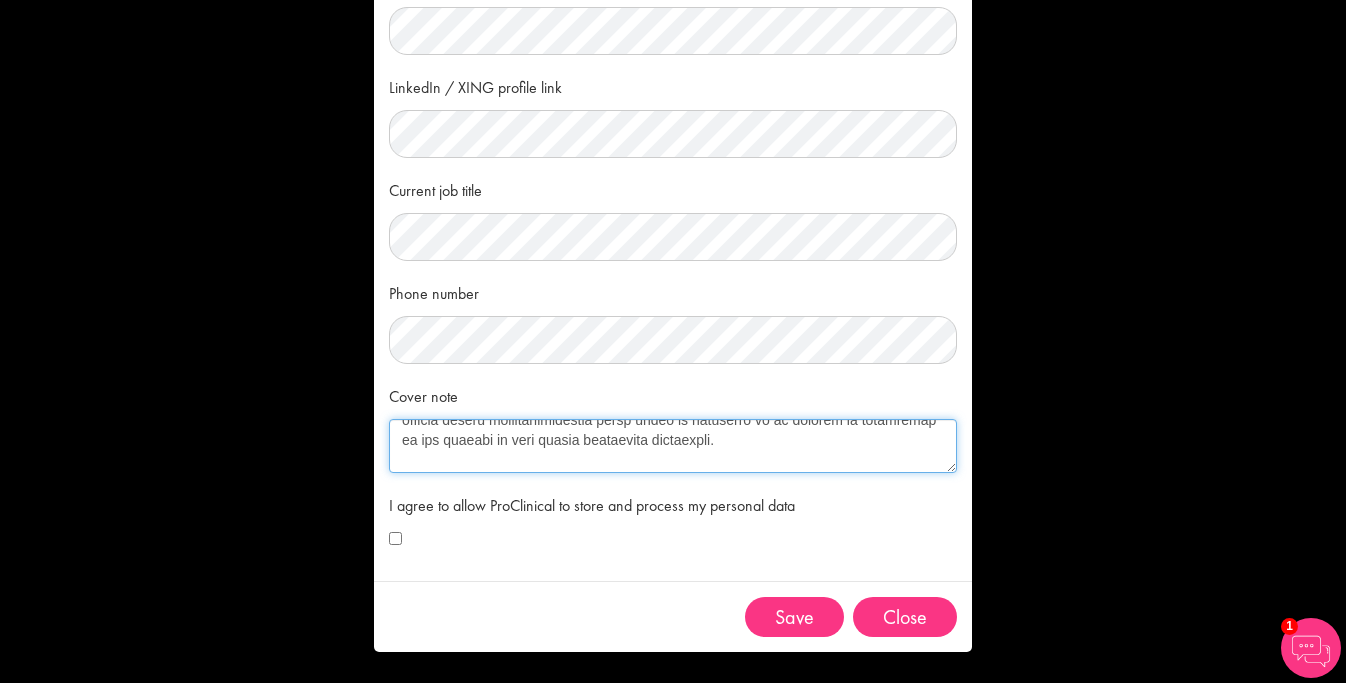 scroll, scrollTop: 640, scrollLeft: 0, axis: vertical 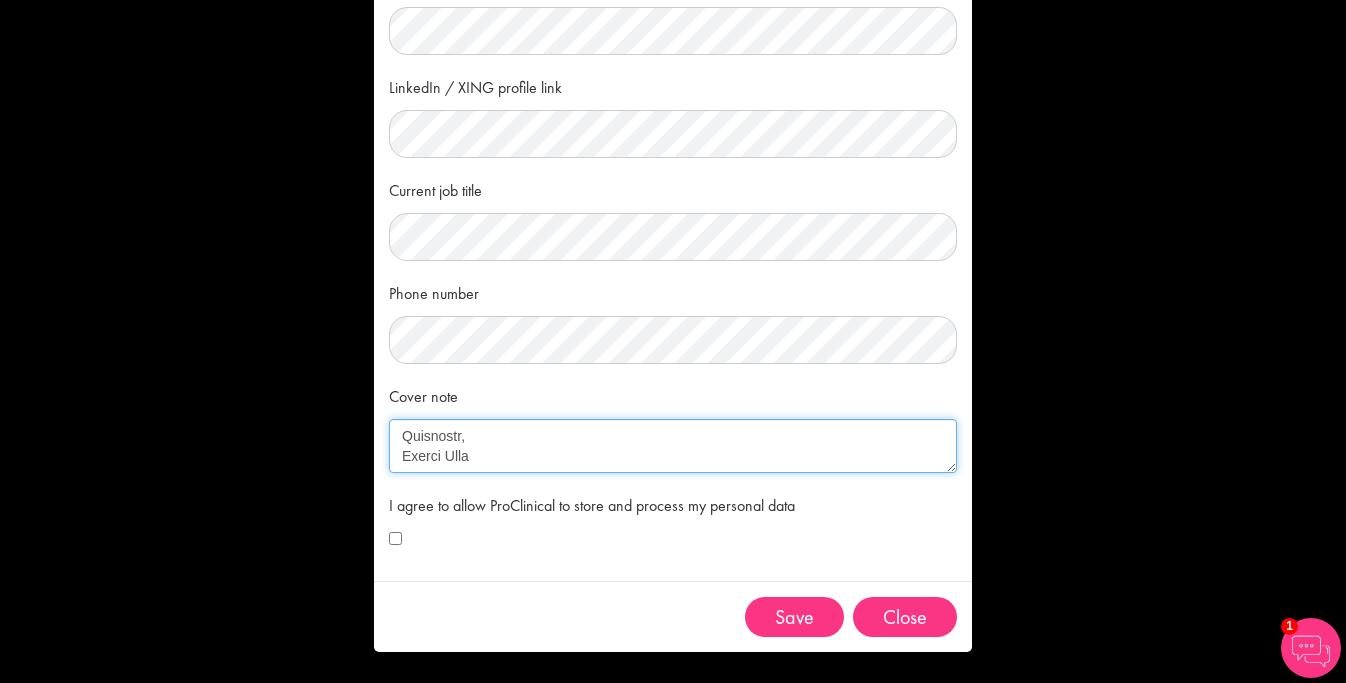 drag, startPoint x: 402, startPoint y: 435, endPoint x: 547, endPoint y: 508, distance: 162.33916 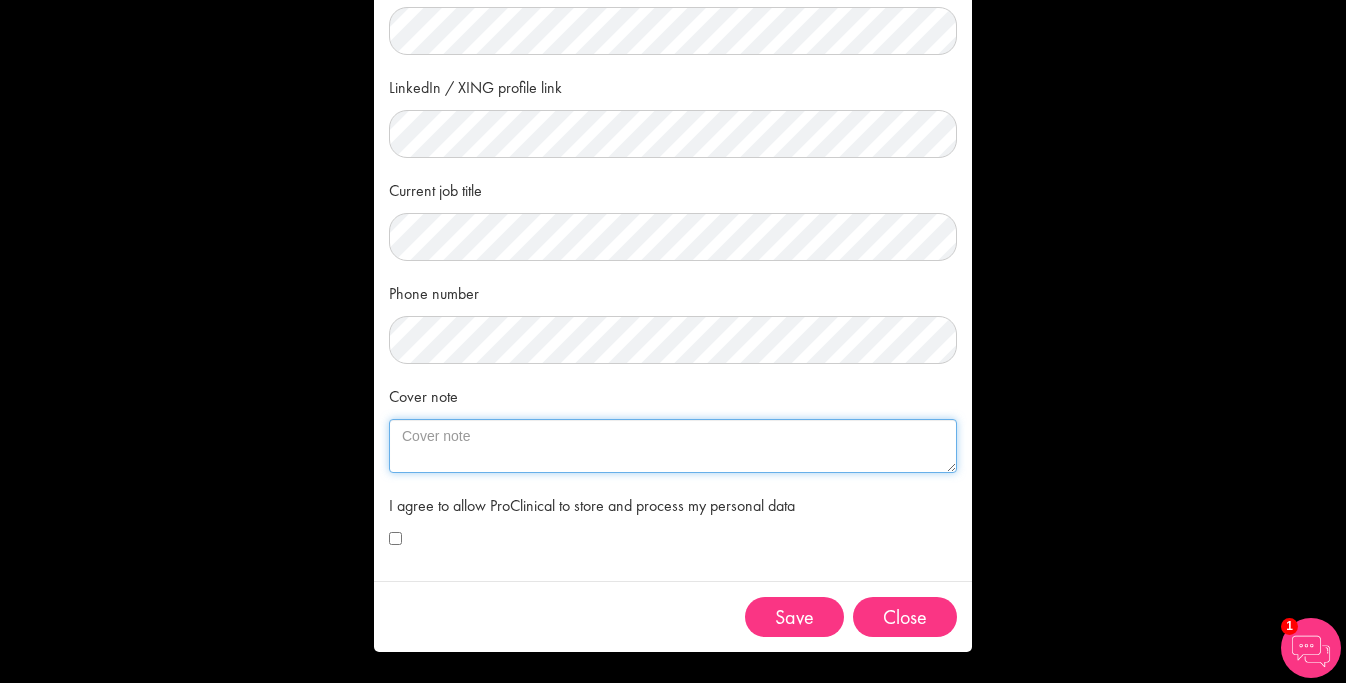 scroll, scrollTop: 0, scrollLeft: 0, axis: both 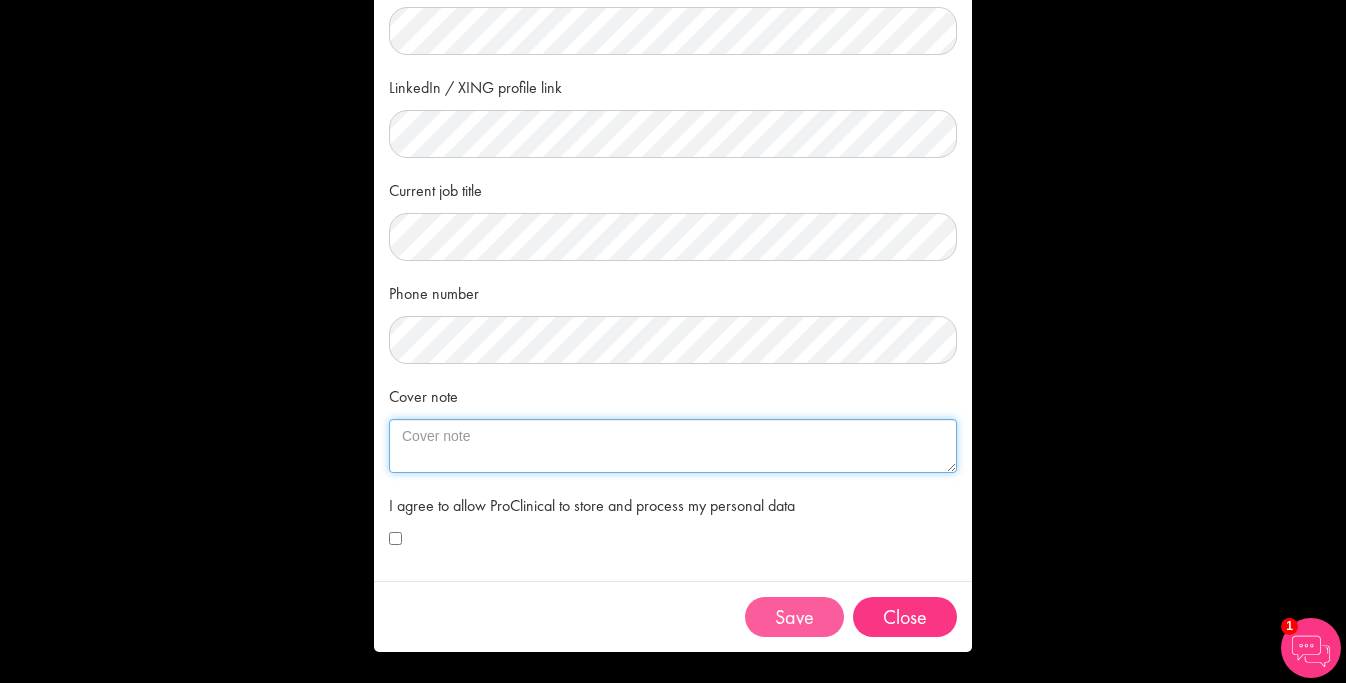 type 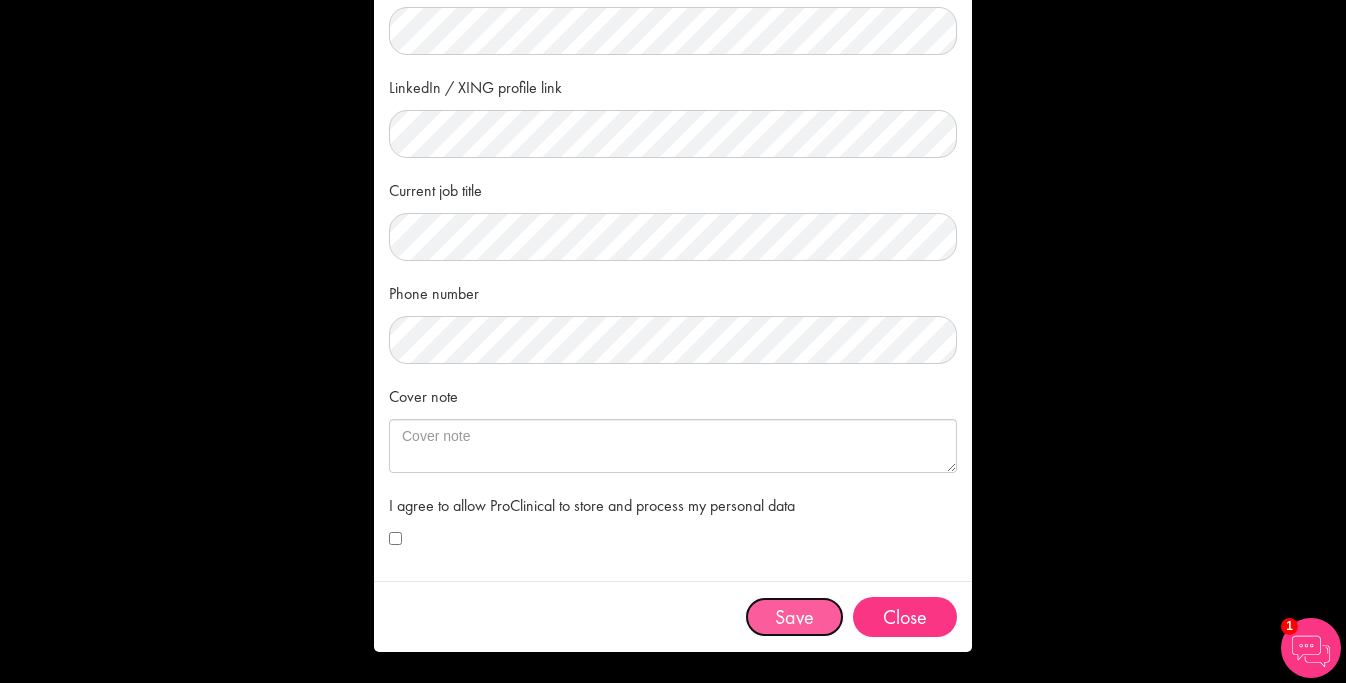 click on "Save" at bounding box center (794, 617) 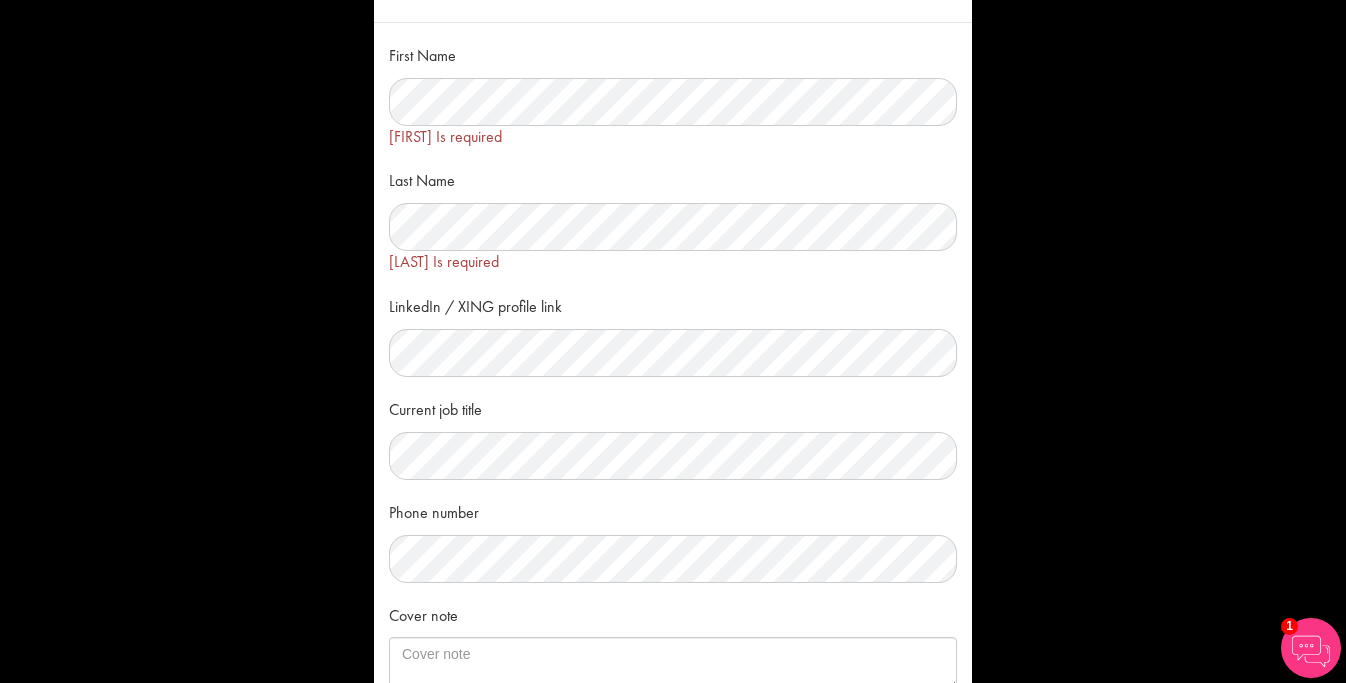 scroll, scrollTop: 0, scrollLeft: 0, axis: both 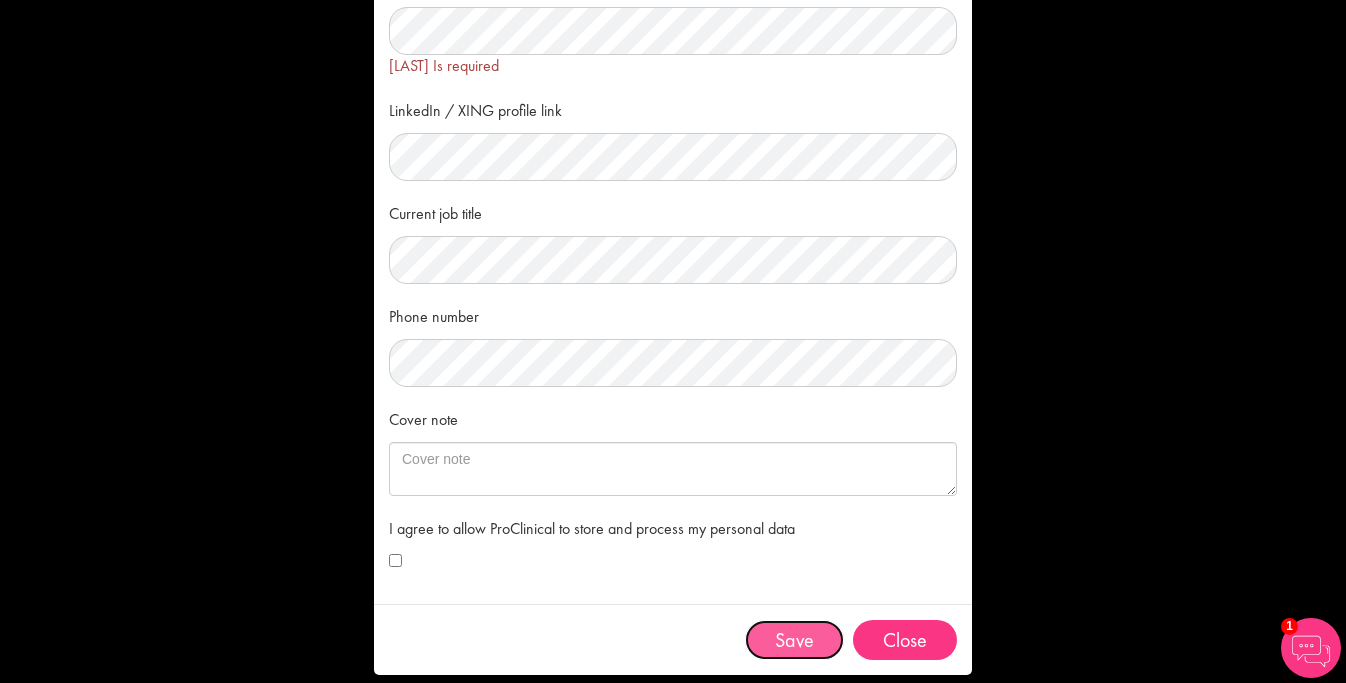 click on "Save" at bounding box center (794, 640) 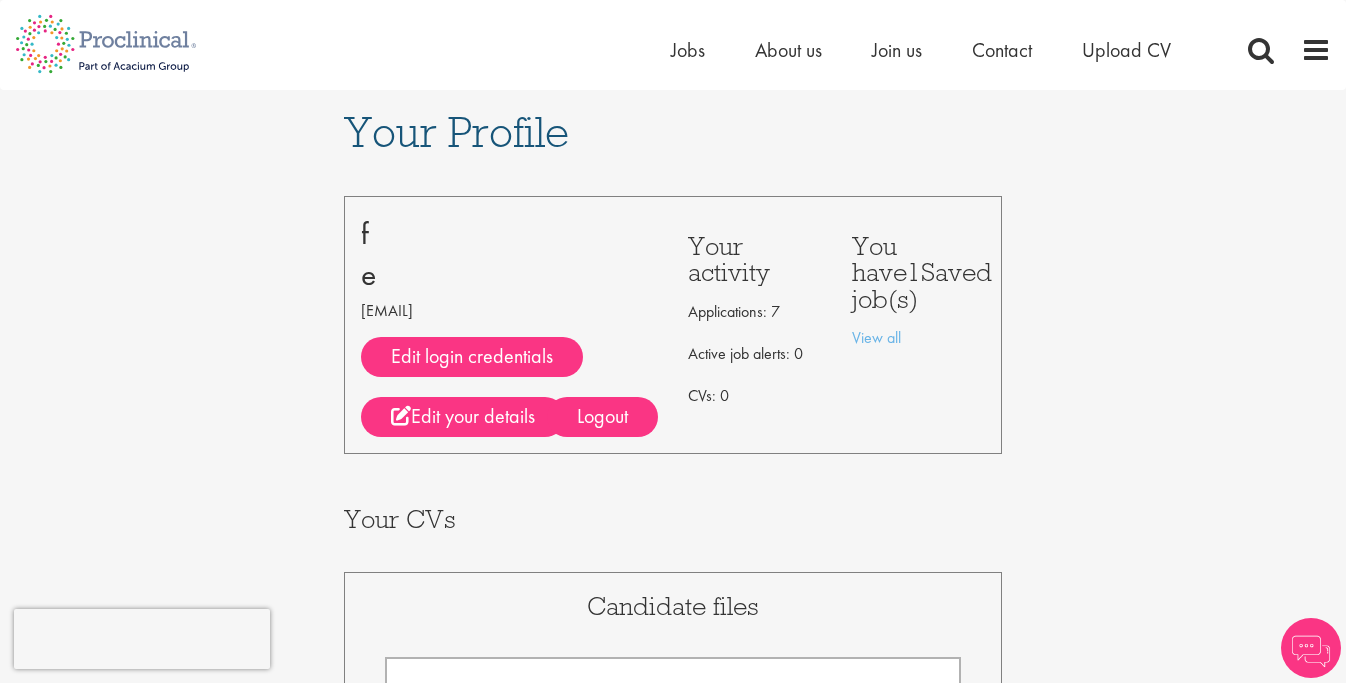 scroll, scrollTop: 0, scrollLeft: 0, axis: both 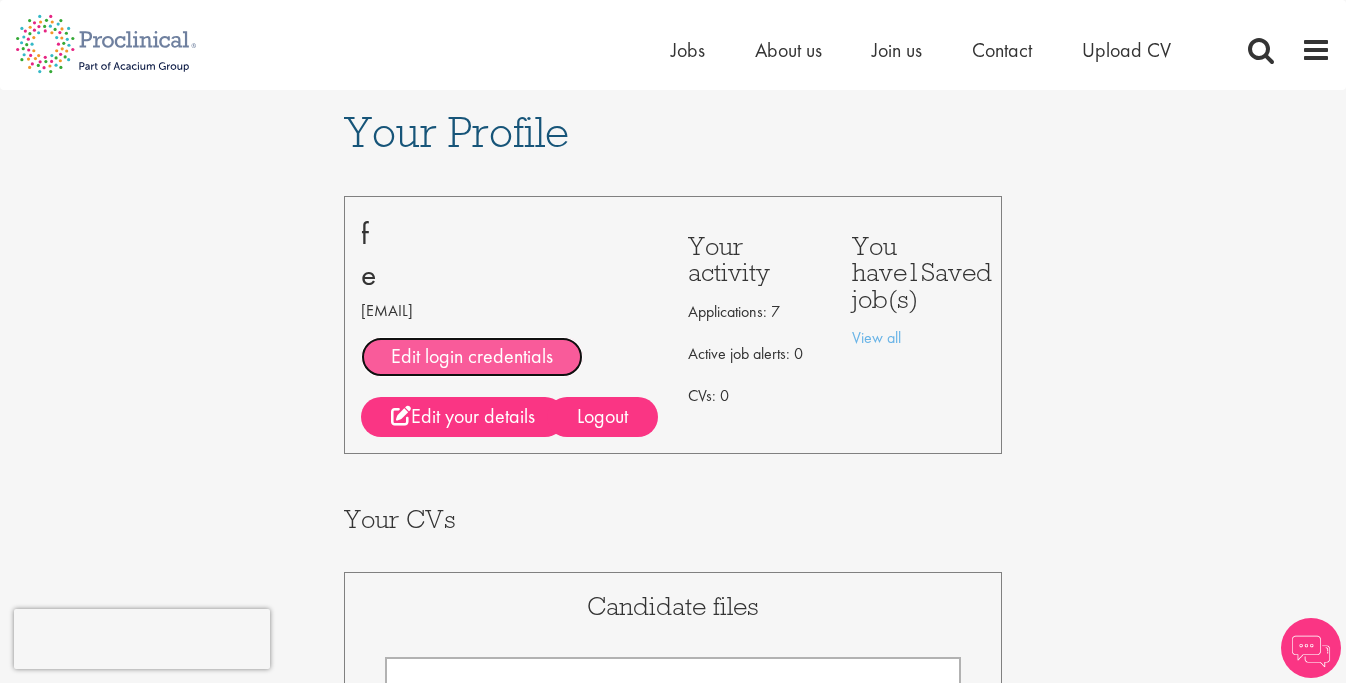 click on "Edit login credentials" at bounding box center (472, 357) 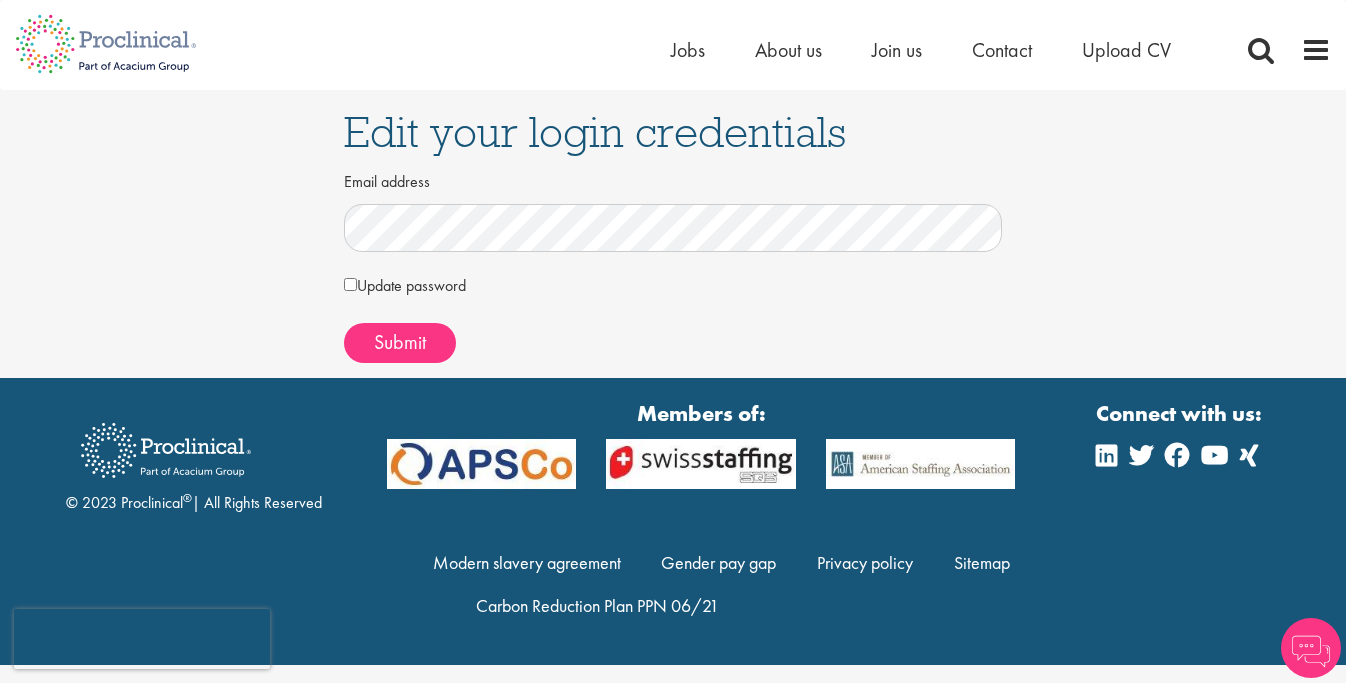 scroll, scrollTop: 0, scrollLeft: 0, axis: both 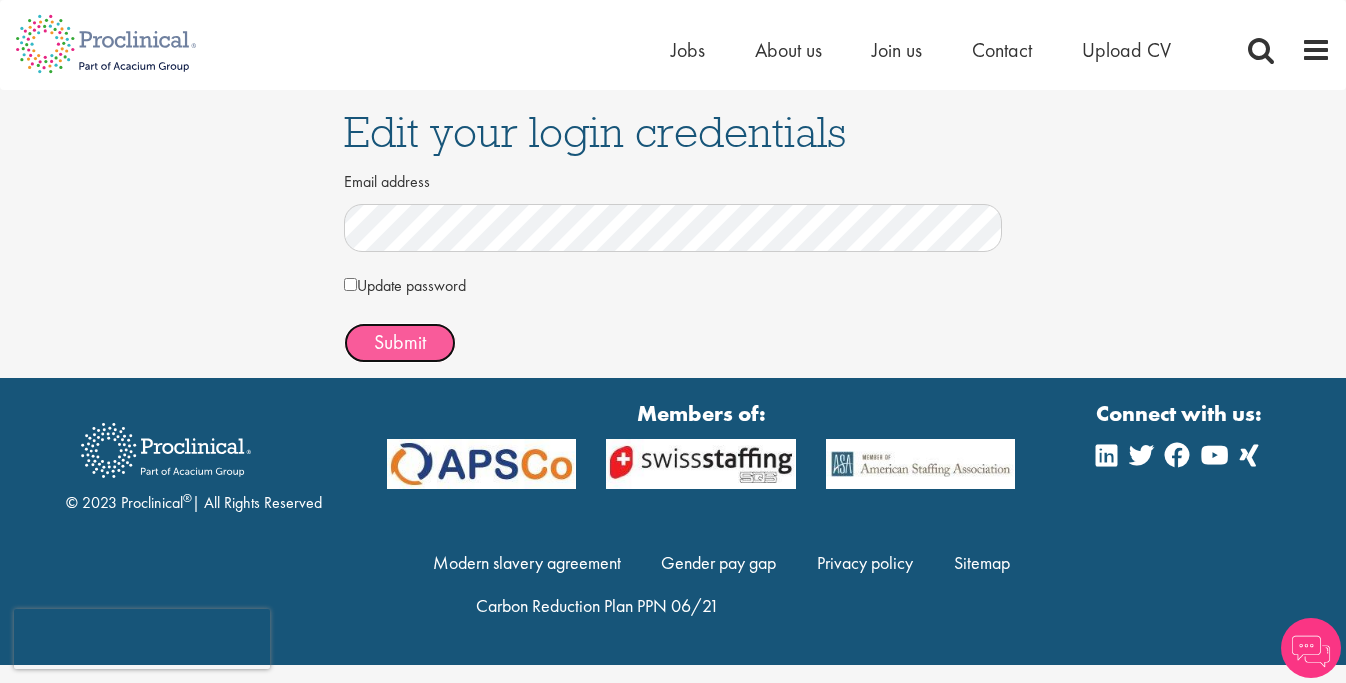 click on "Submit" at bounding box center [400, 342] 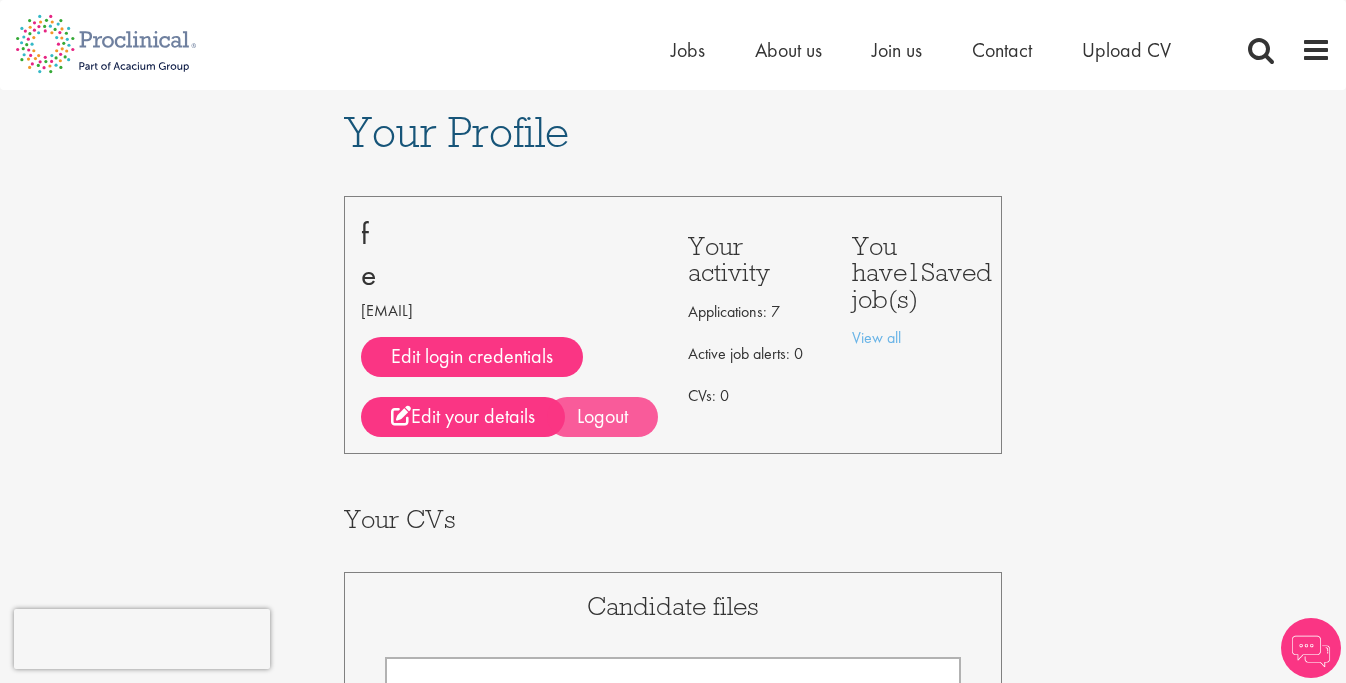 scroll, scrollTop: 0, scrollLeft: 0, axis: both 